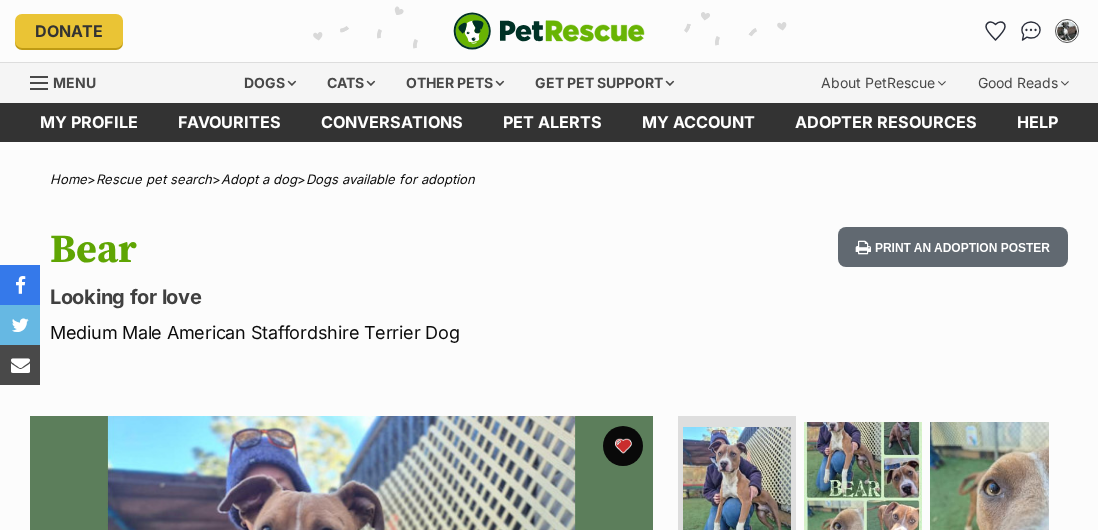 scroll, scrollTop: 0, scrollLeft: 0, axis: both 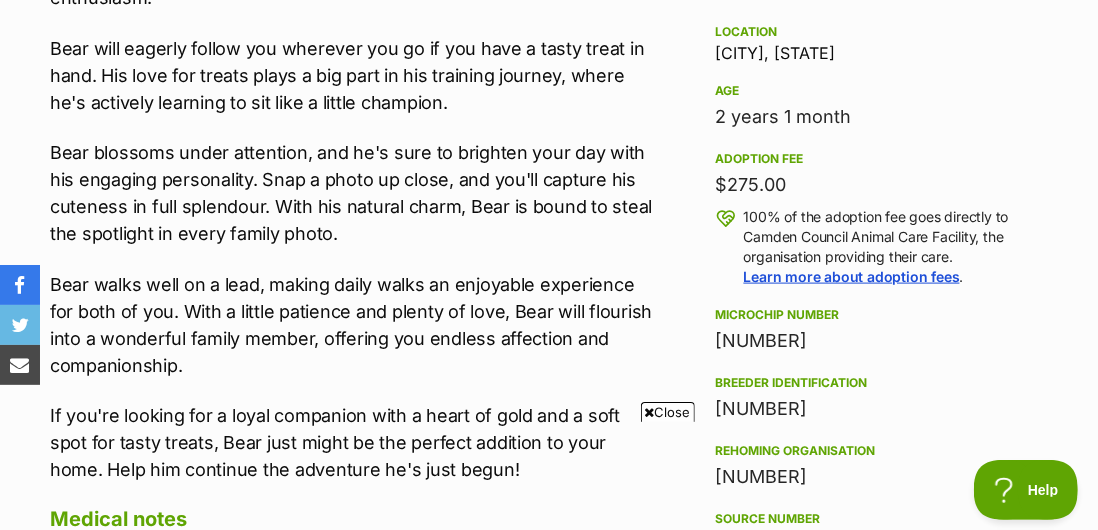 click on "Close" at bounding box center [668, 412] 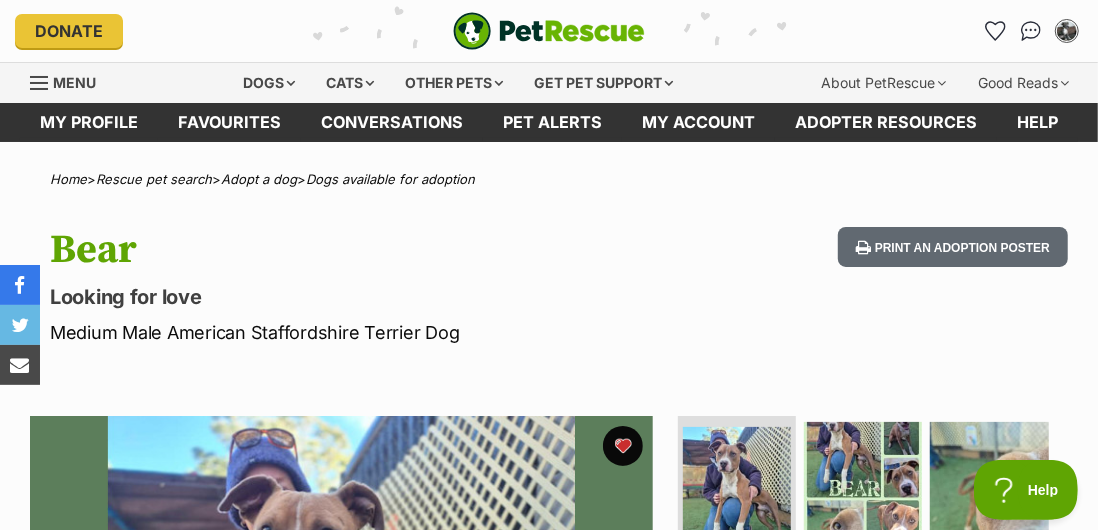 scroll, scrollTop: 0, scrollLeft: 0, axis: both 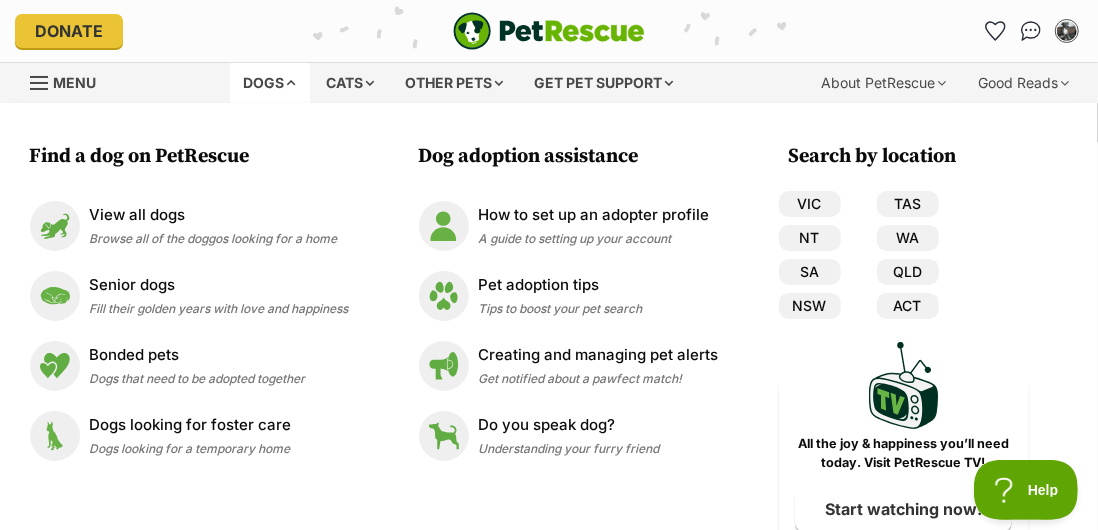 click on "NSW" at bounding box center (810, 306) 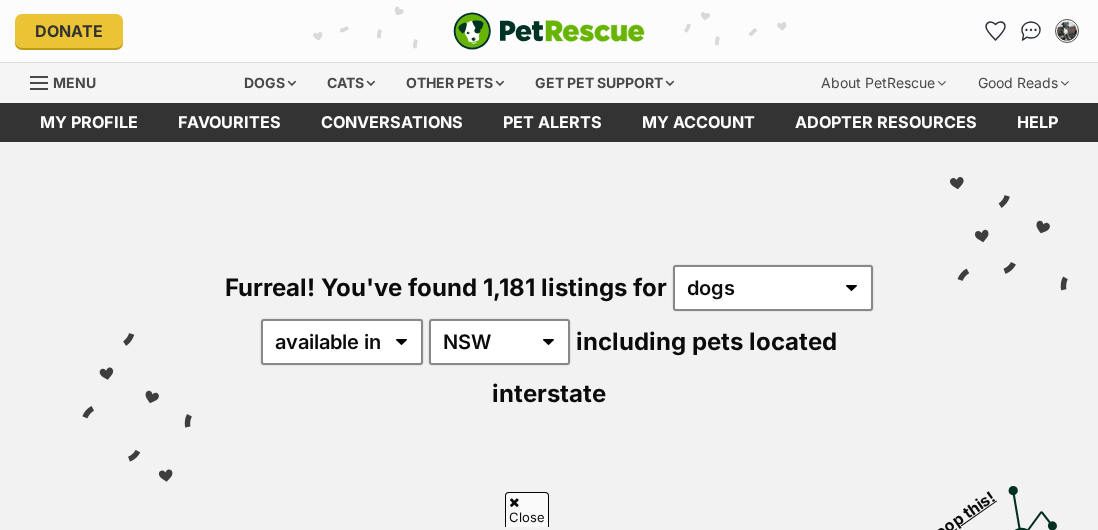 scroll, scrollTop: 449, scrollLeft: 0, axis: vertical 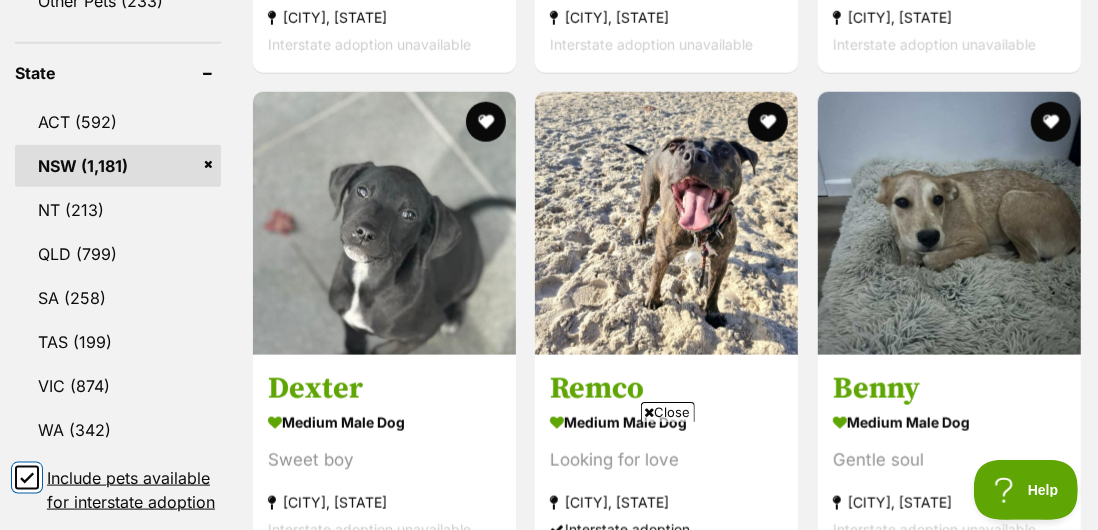 click on "Include pets available for interstate adoption" at bounding box center [27, 478] 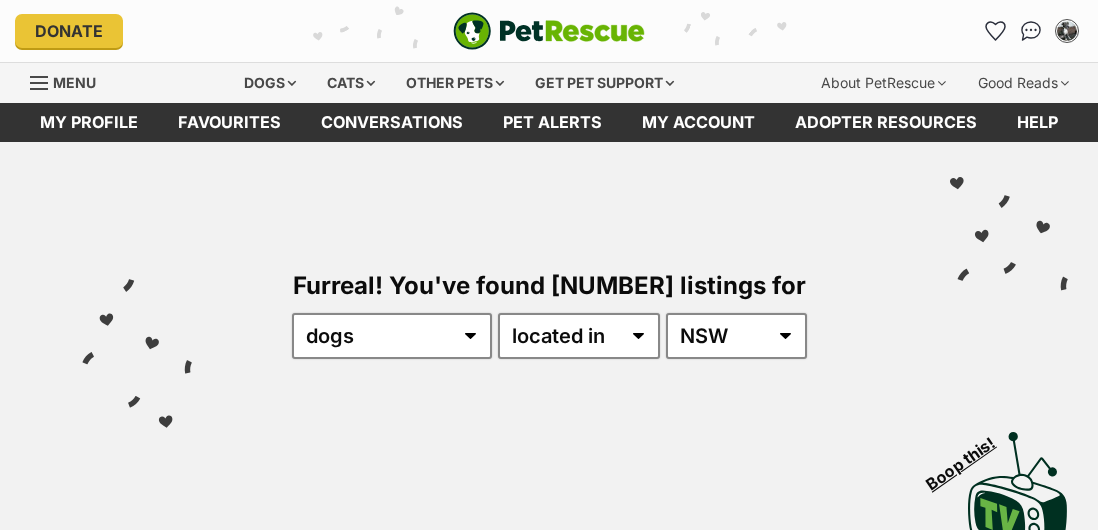 scroll, scrollTop: 0, scrollLeft: 0, axis: both 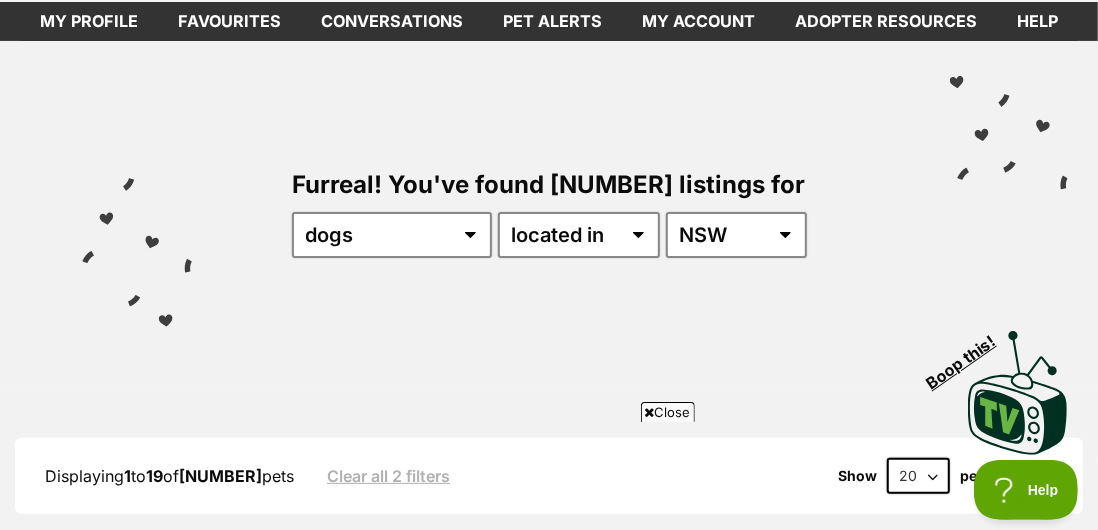 click on "20 40 60" at bounding box center (918, 476) 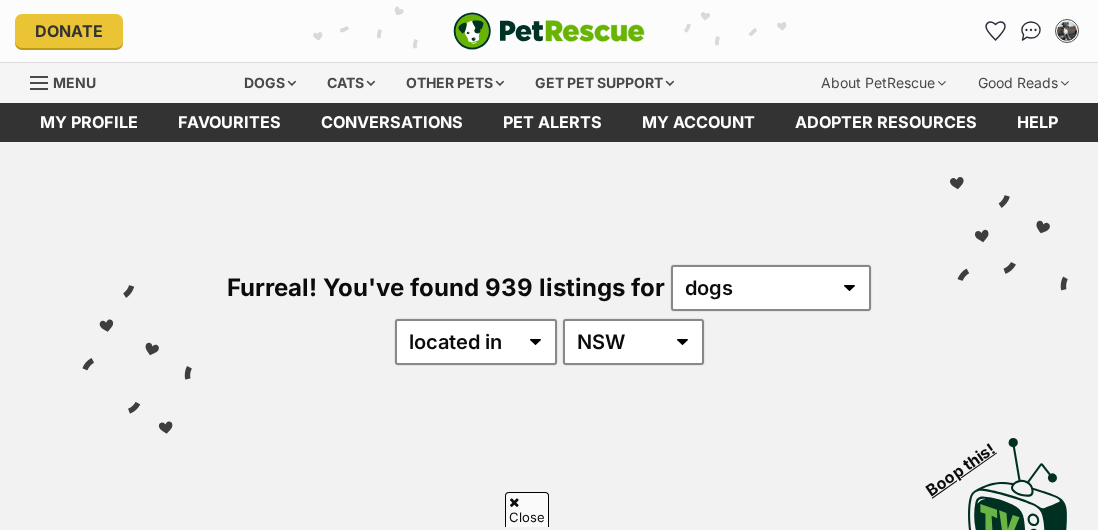 scroll, scrollTop: 469, scrollLeft: 0, axis: vertical 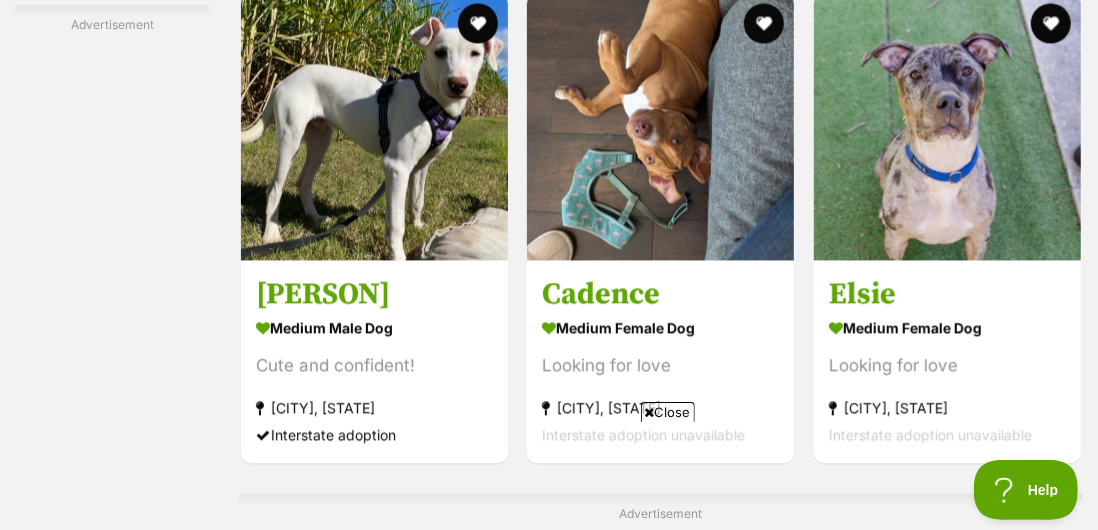 click on "medium female Dog" at bounding box center [660, 326] 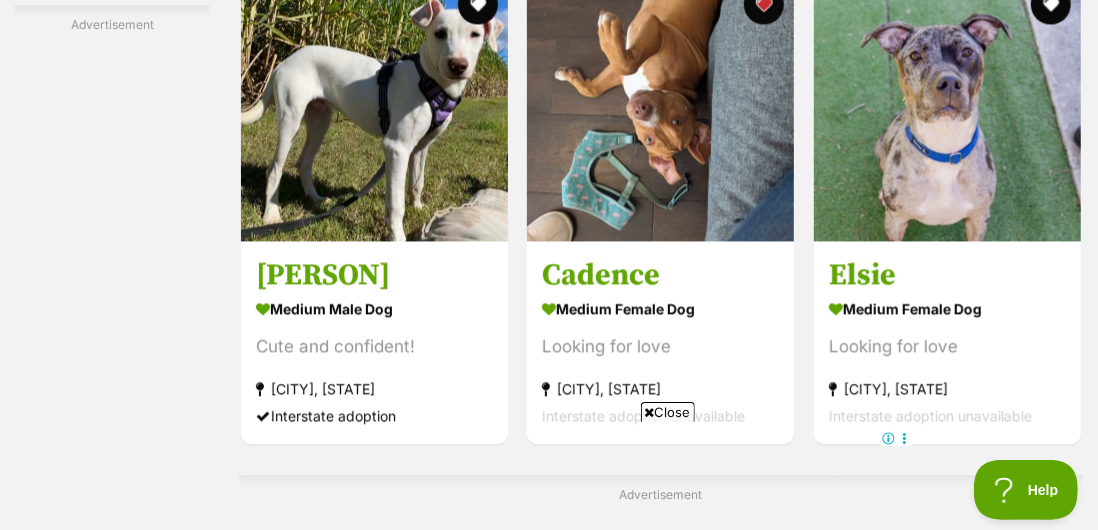 scroll, scrollTop: 9829, scrollLeft: 0, axis: vertical 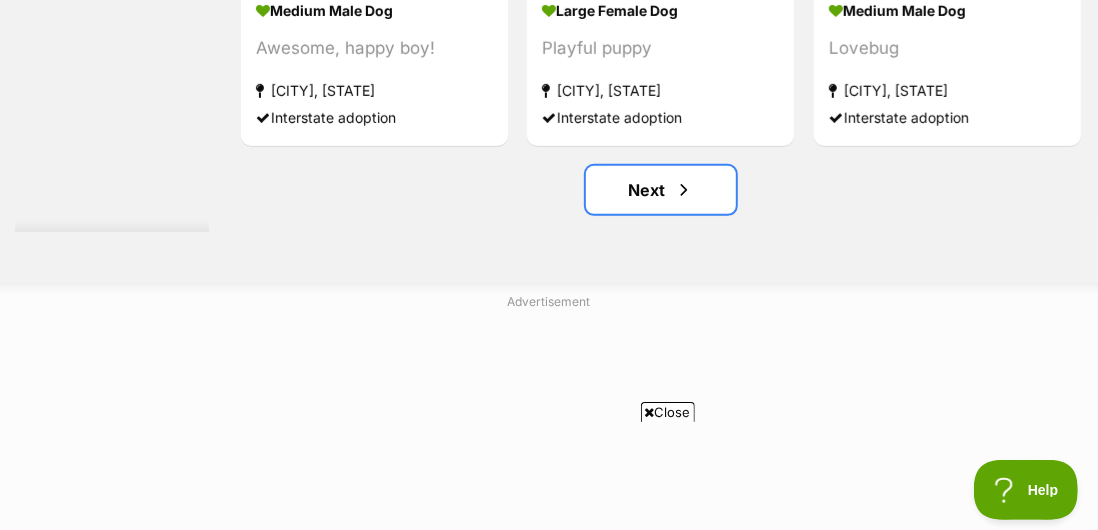 click on "Next" at bounding box center (661, 190) 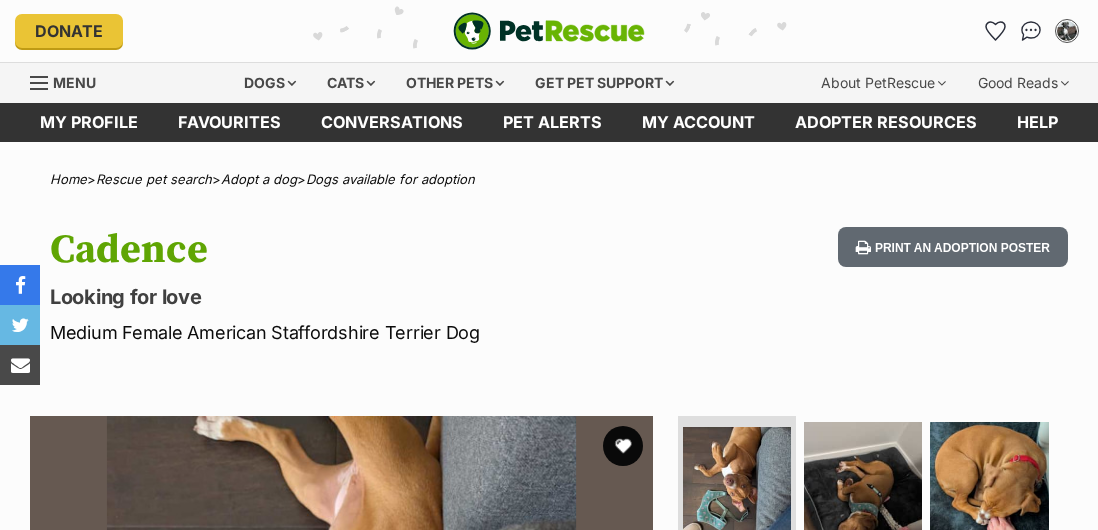 scroll, scrollTop: 0, scrollLeft: 0, axis: both 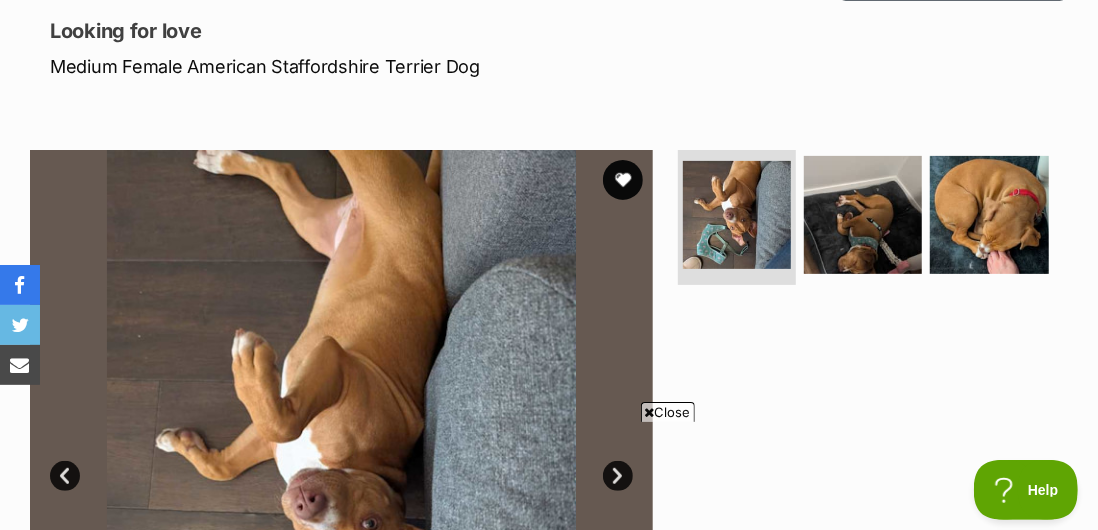 click at bounding box center (989, 215) 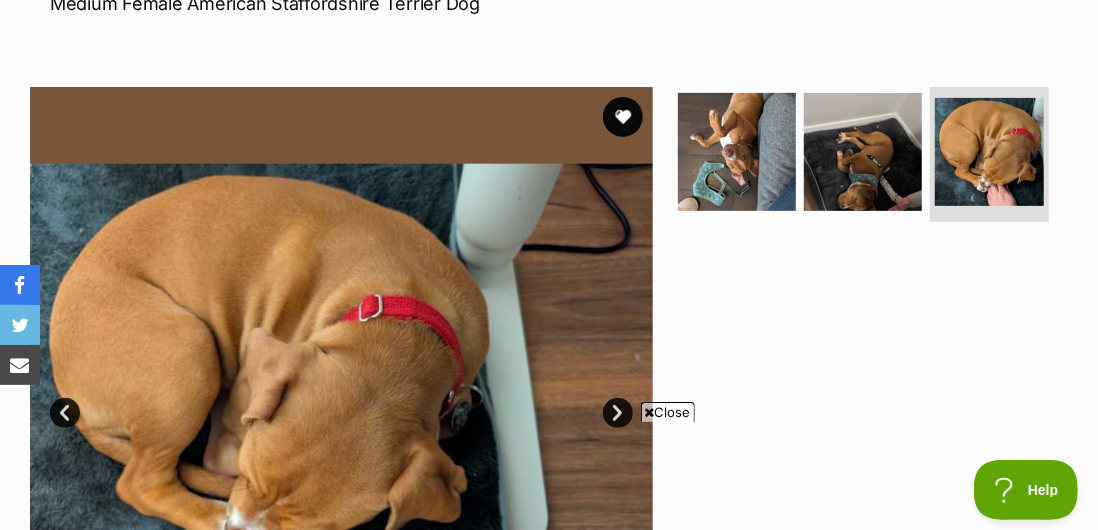 scroll, scrollTop: 326, scrollLeft: 0, axis: vertical 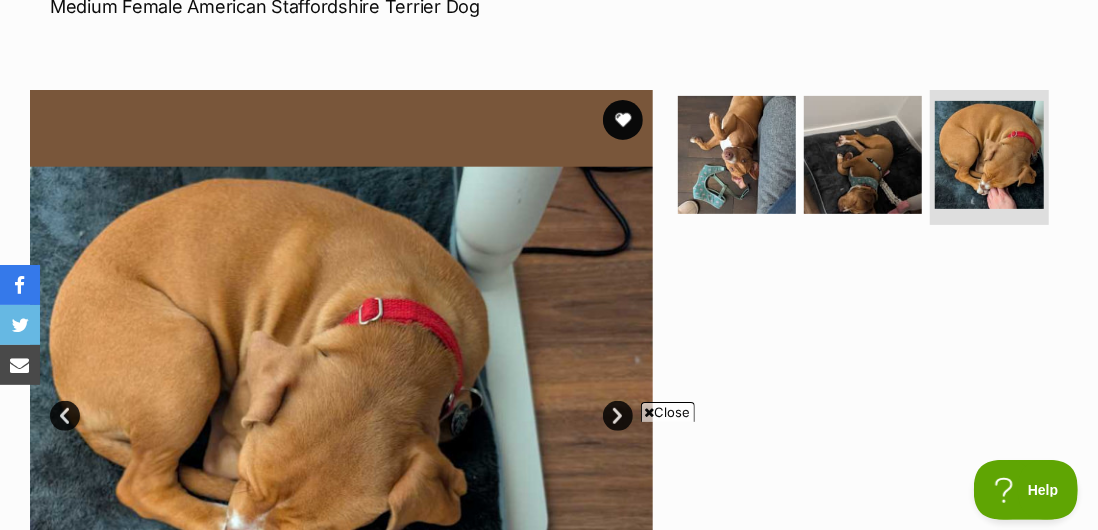 click at bounding box center (863, 155) 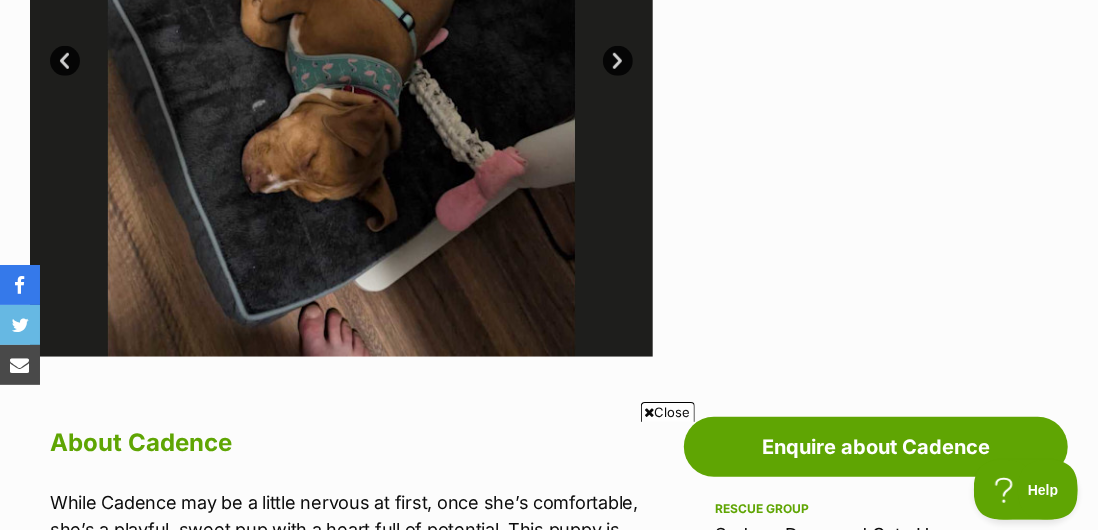 scroll, scrollTop: 685, scrollLeft: 0, axis: vertical 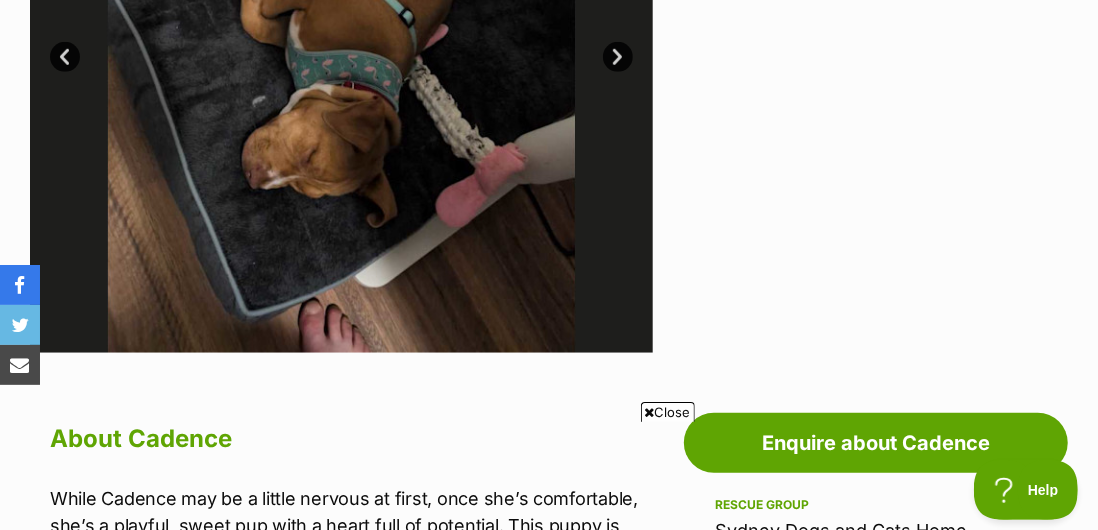 click on "Close" at bounding box center (668, 412) 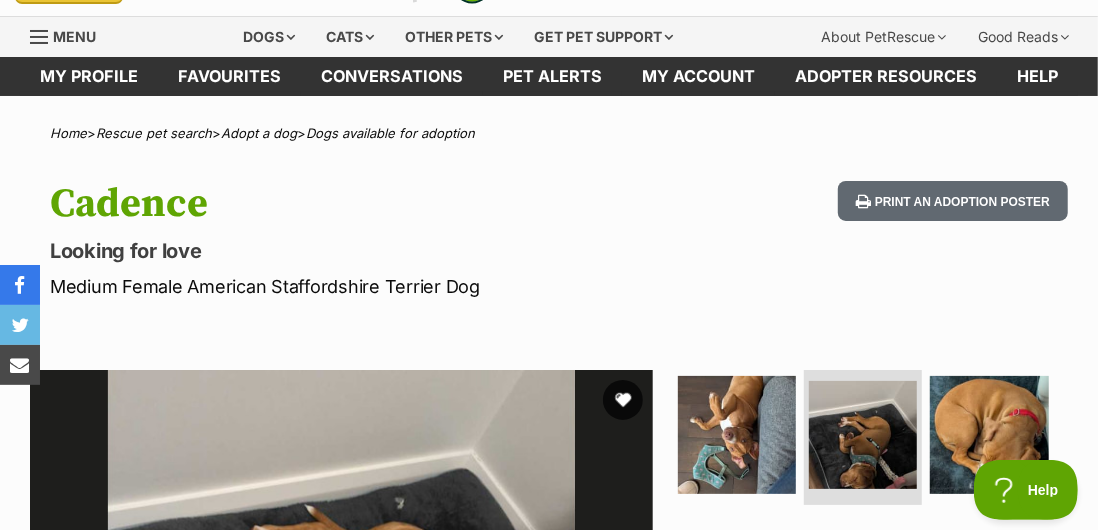 scroll, scrollTop: 45, scrollLeft: 0, axis: vertical 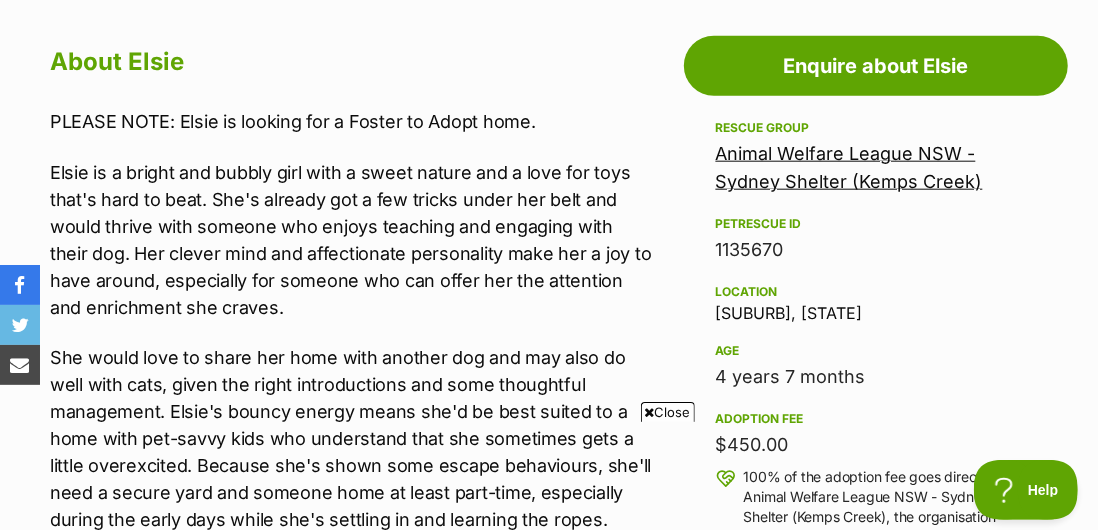 click on "Close" at bounding box center [668, 412] 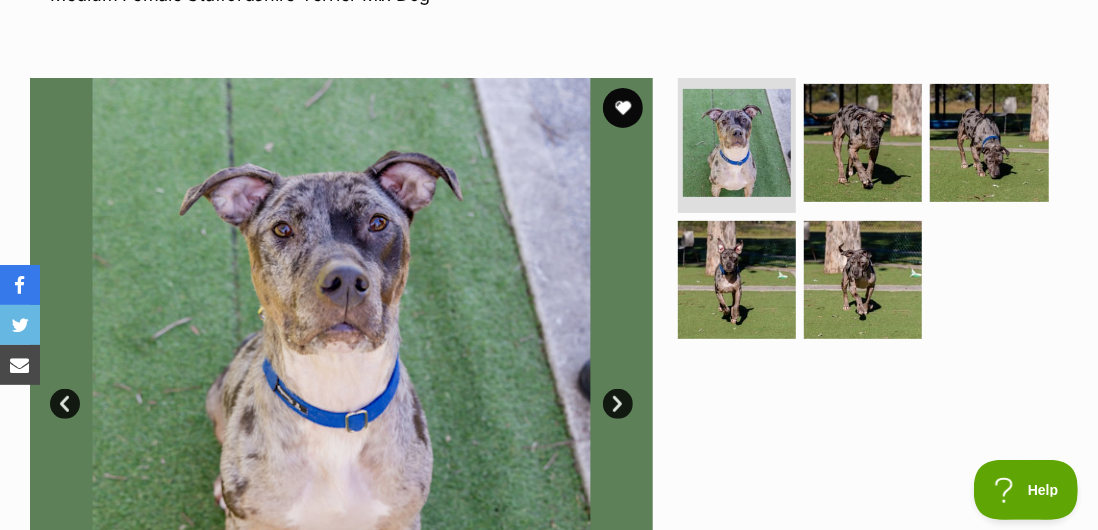 scroll, scrollTop: 331, scrollLeft: 0, axis: vertical 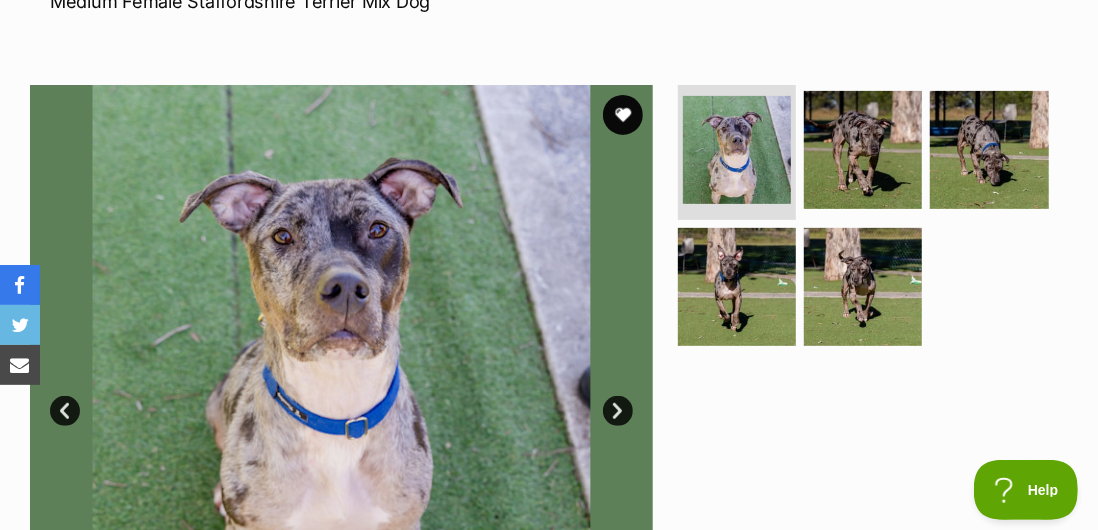 click at bounding box center (863, 150) 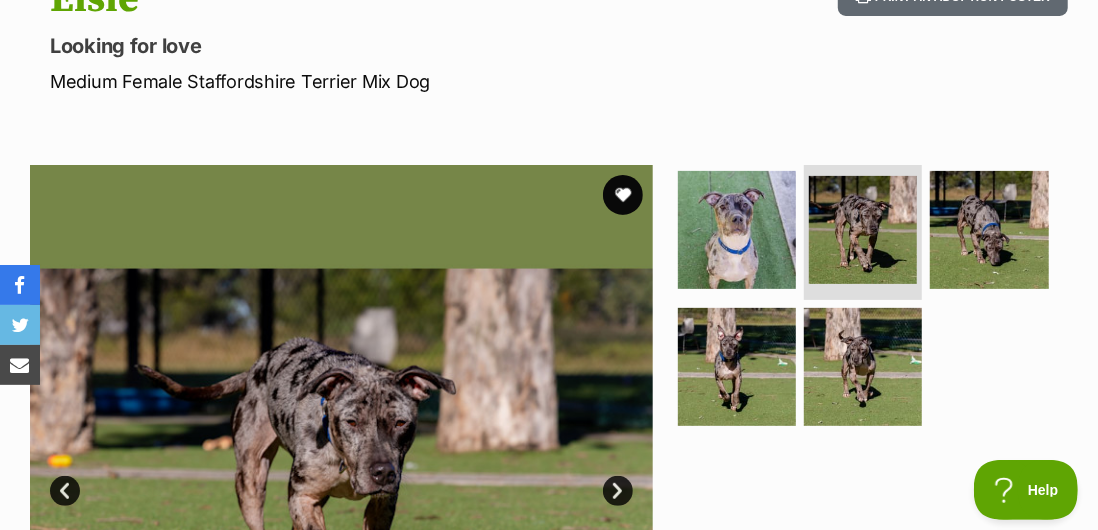 scroll, scrollTop: 277, scrollLeft: 0, axis: vertical 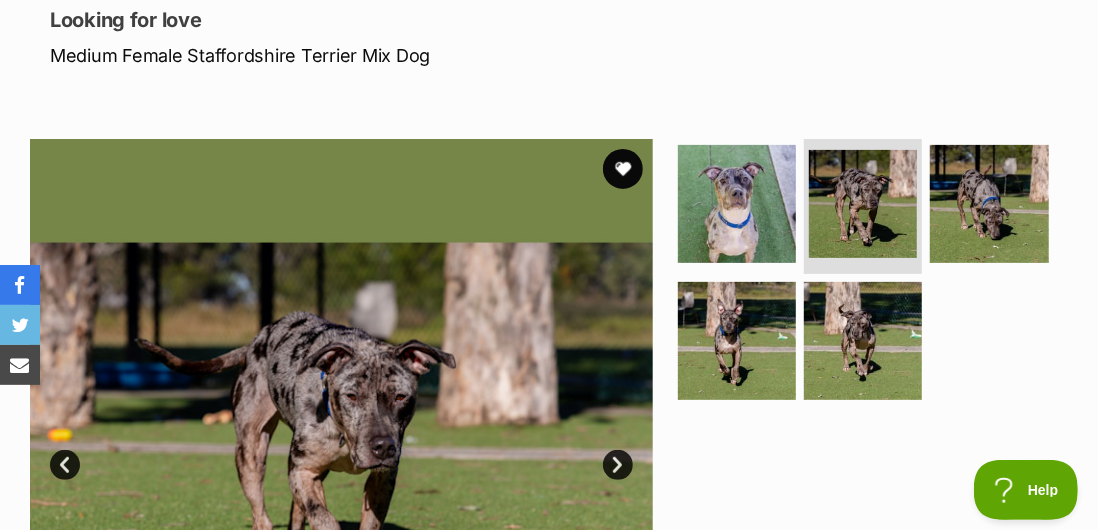 click at bounding box center (989, 204) 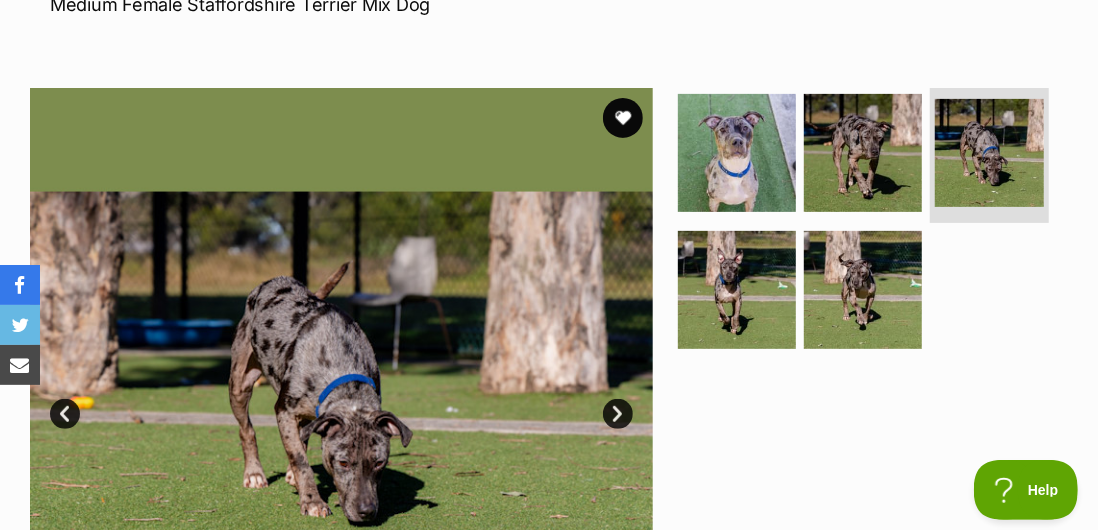 scroll, scrollTop: 328, scrollLeft: 0, axis: vertical 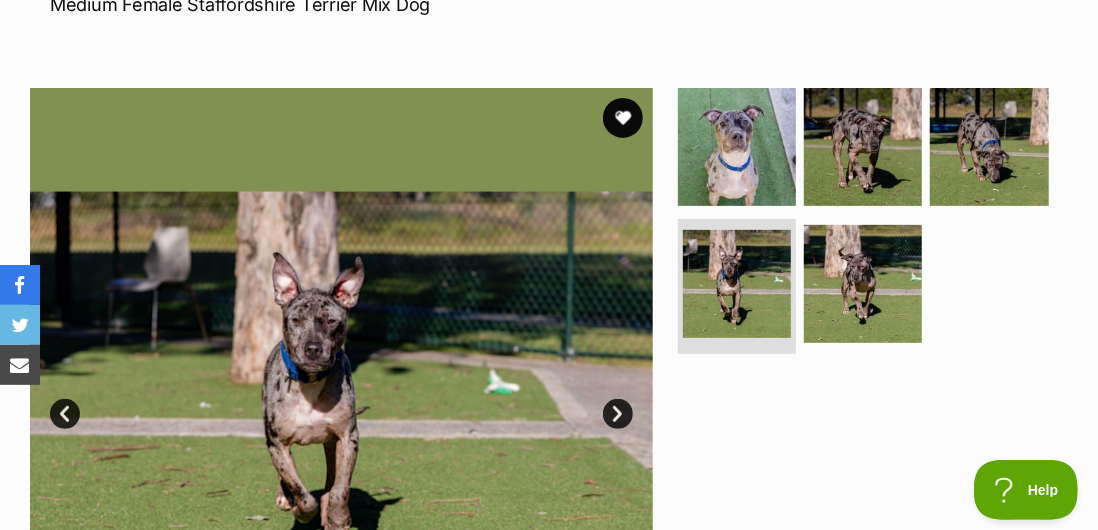 click at bounding box center [863, 284] 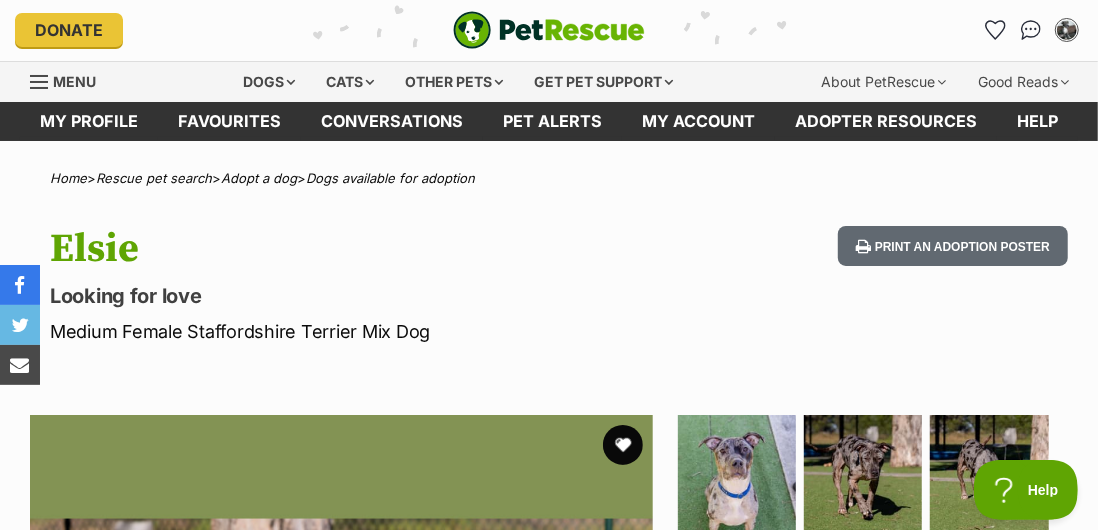 scroll, scrollTop: 0, scrollLeft: 0, axis: both 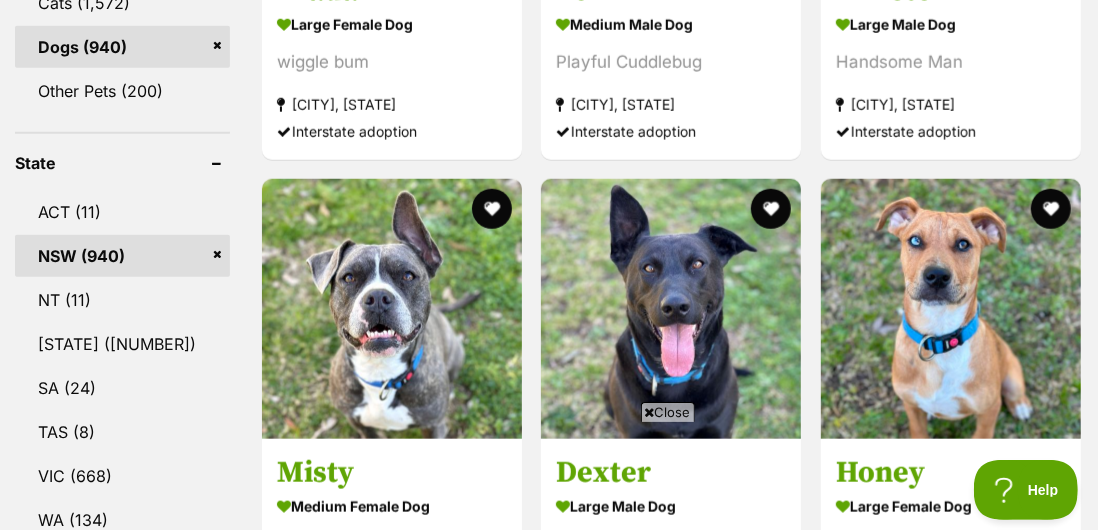 click on "Close" at bounding box center [668, 412] 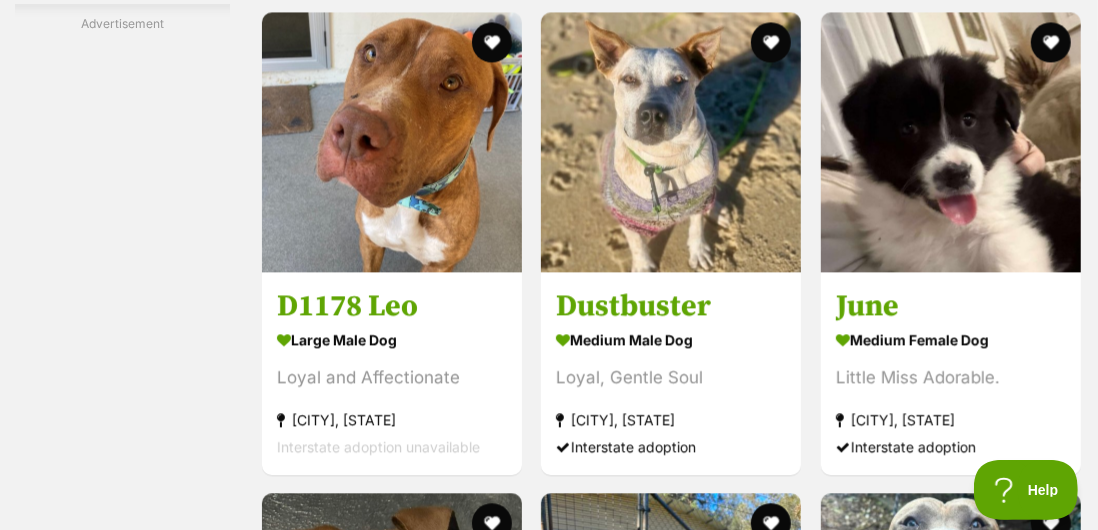 scroll, scrollTop: 9871, scrollLeft: 0, axis: vertical 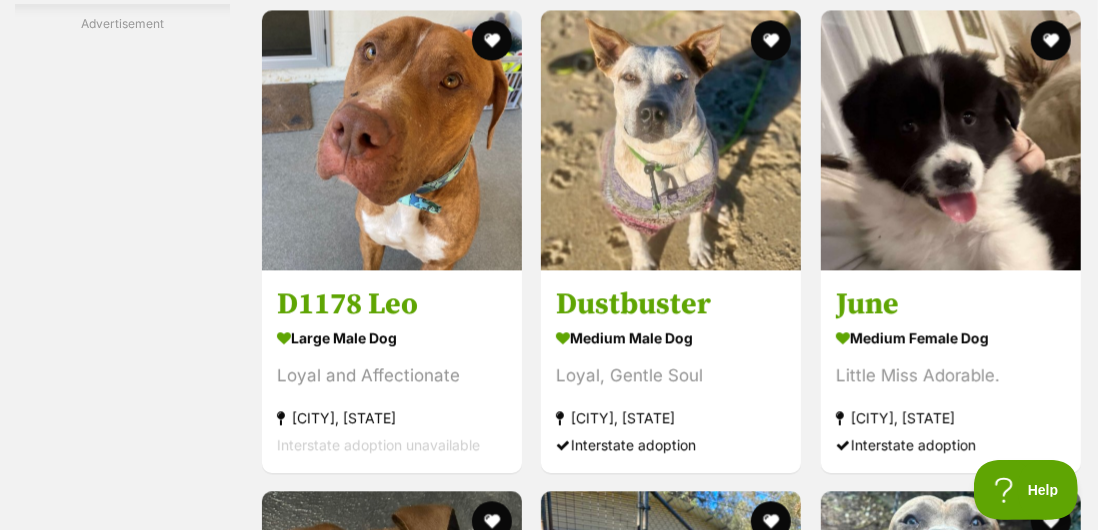 click on "large male Dog
Loyal and Affectionate
Ballina, NSW
Interstate adoption unavailable" at bounding box center (392, 389) 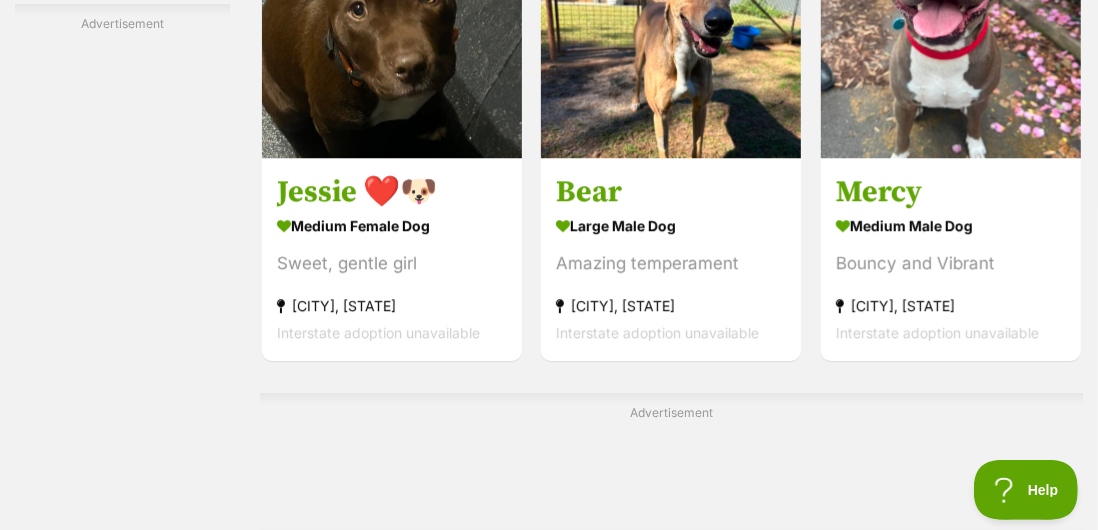 scroll, scrollTop: 10453, scrollLeft: 0, axis: vertical 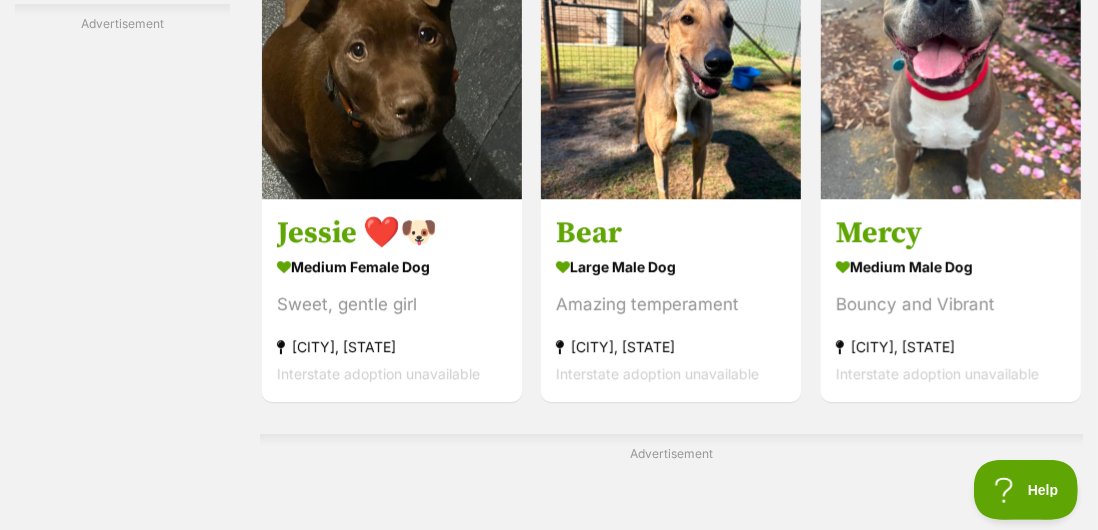click on "medium male Dog" at bounding box center [951, 266] 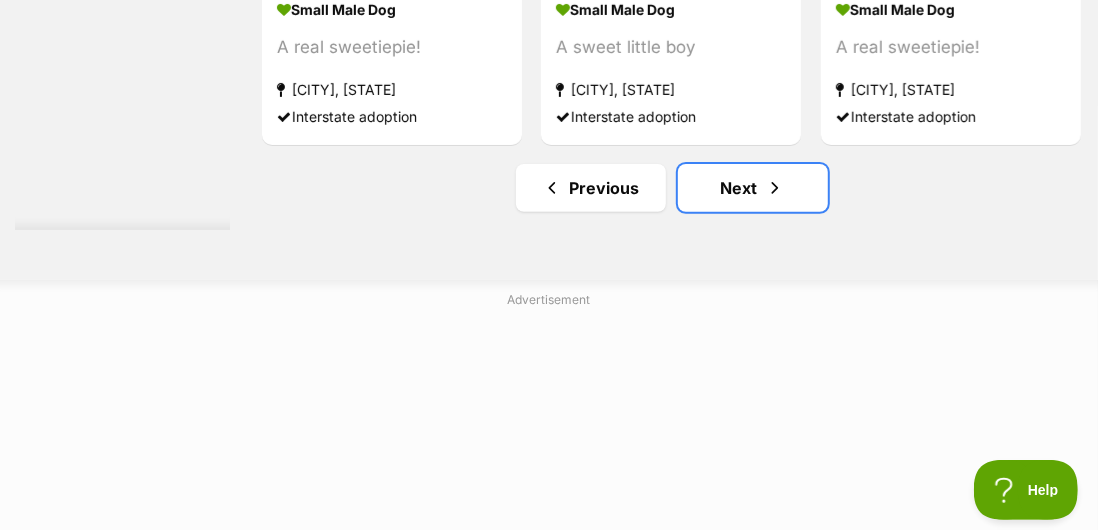 click on "Next" at bounding box center (753, 188) 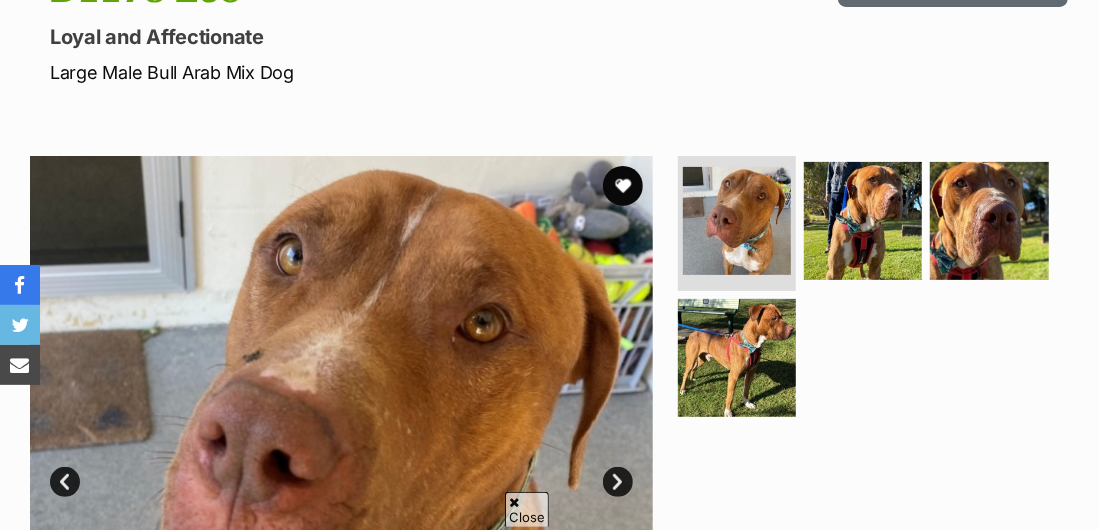 scroll, scrollTop: 0, scrollLeft: 0, axis: both 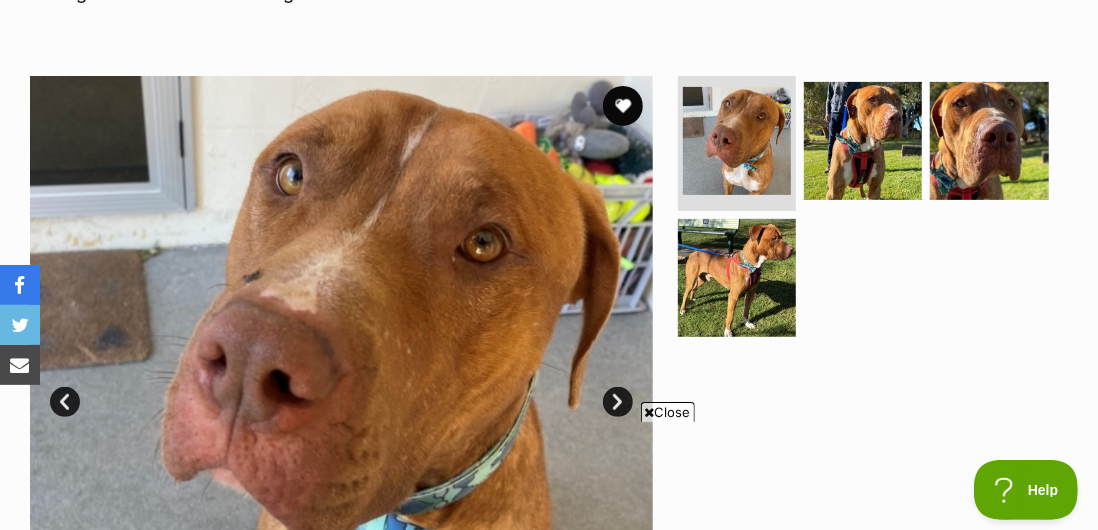click at bounding box center [863, 141] 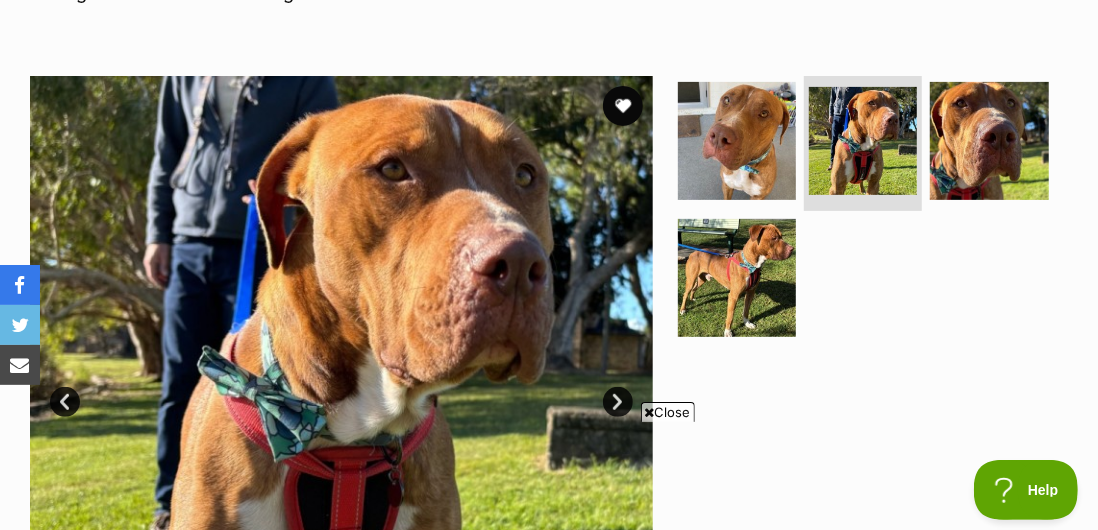 click at bounding box center (989, 141) 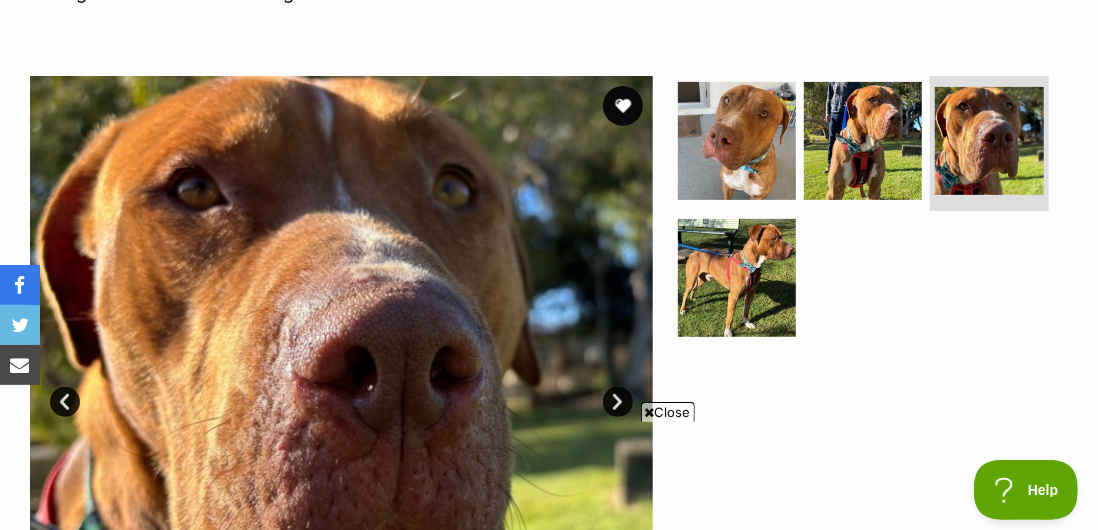 click at bounding box center [737, 278] 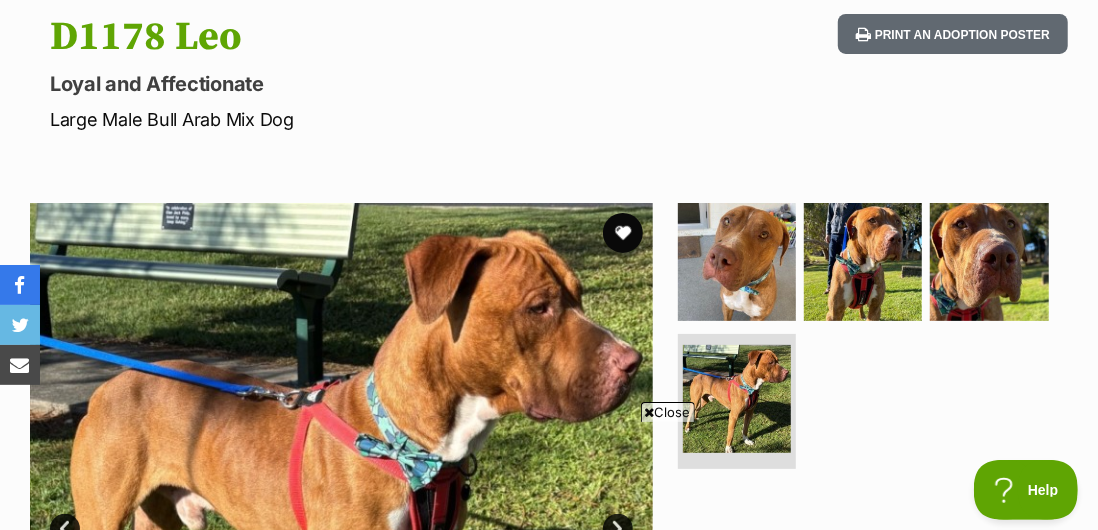 scroll, scrollTop: 209, scrollLeft: 0, axis: vertical 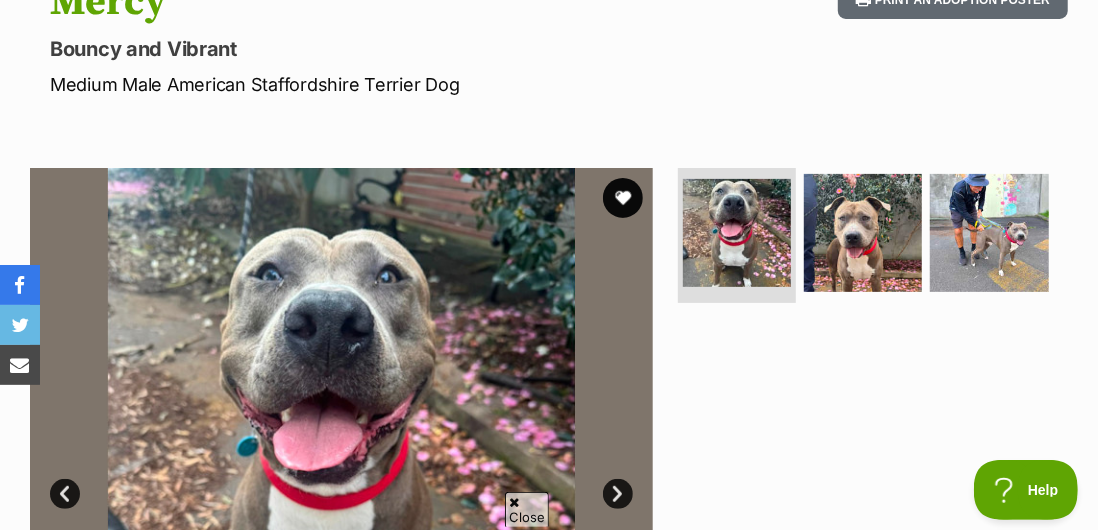 click at bounding box center [989, 233] 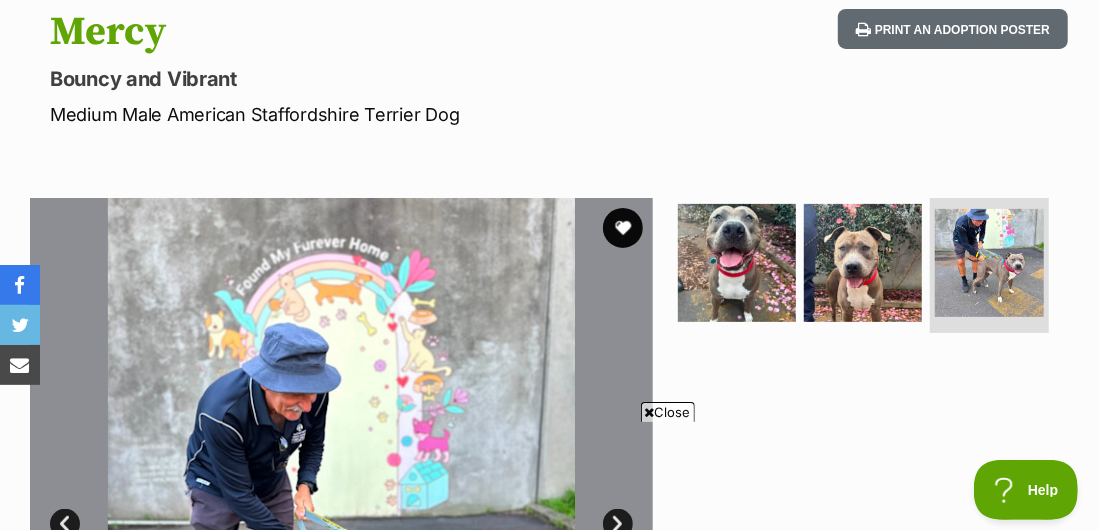 scroll, scrollTop: 177, scrollLeft: 0, axis: vertical 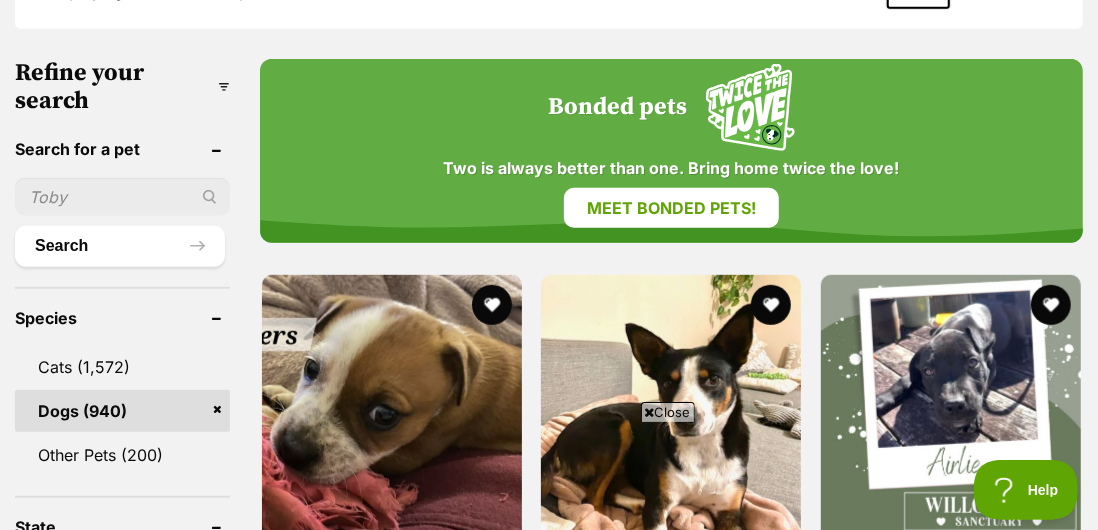 click on "Close" at bounding box center (668, 412) 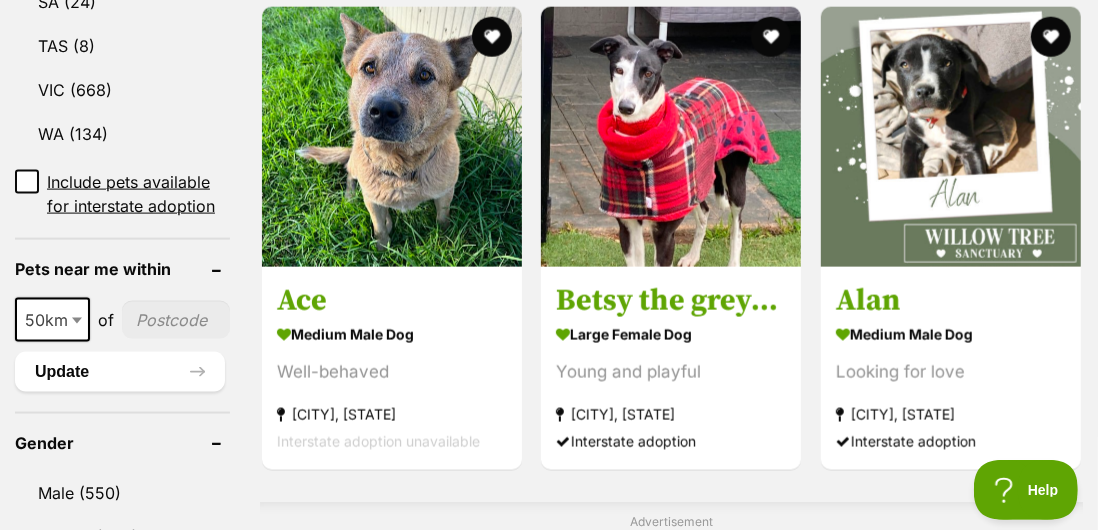scroll, scrollTop: 1718, scrollLeft: 0, axis: vertical 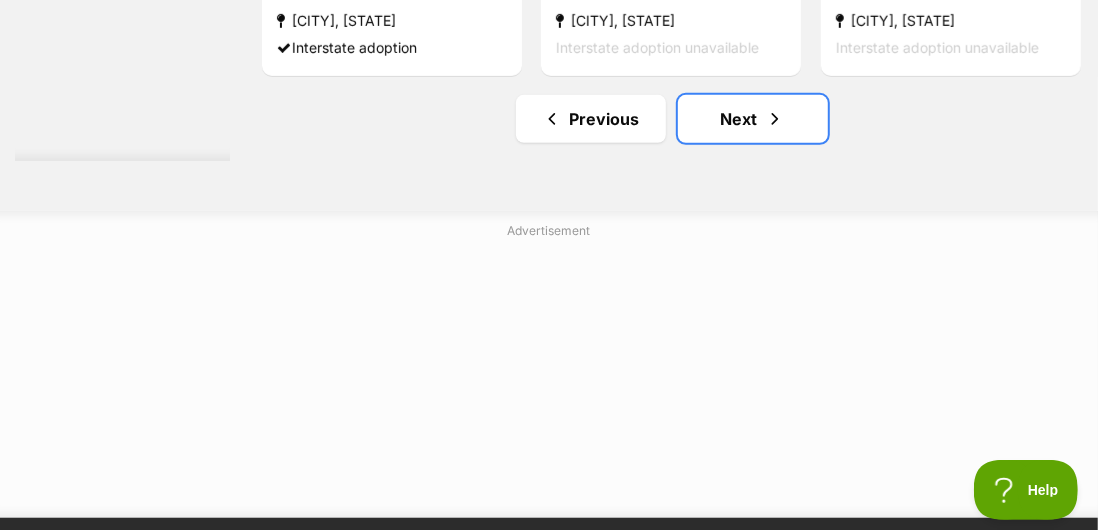 click on "Next" at bounding box center (753, 119) 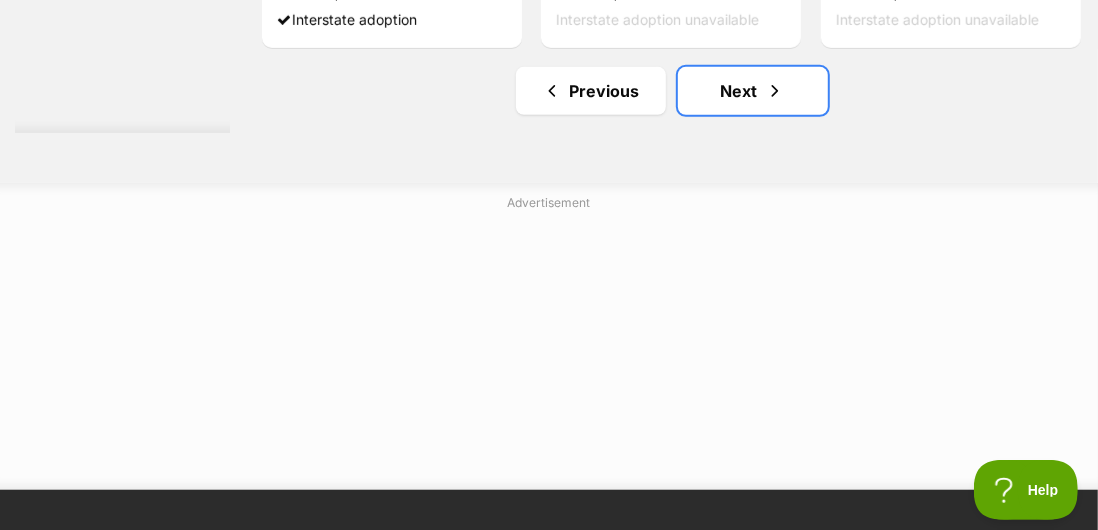 scroll, scrollTop: 12203, scrollLeft: 0, axis: vertical 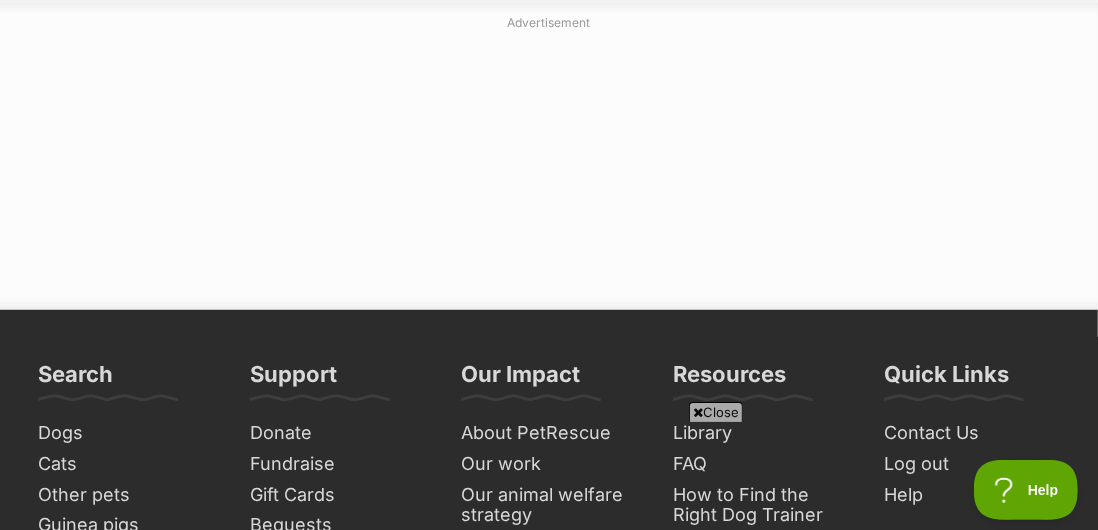 click on "Next" at bounding box center [753, -89] 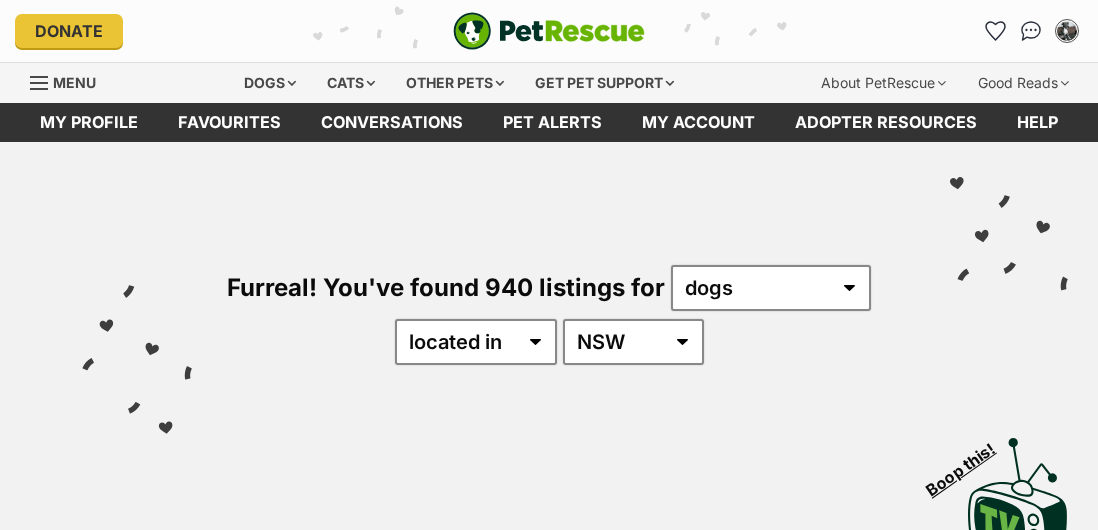 scroll, scrollTop: 0, scrollLeft: 0, axis: both 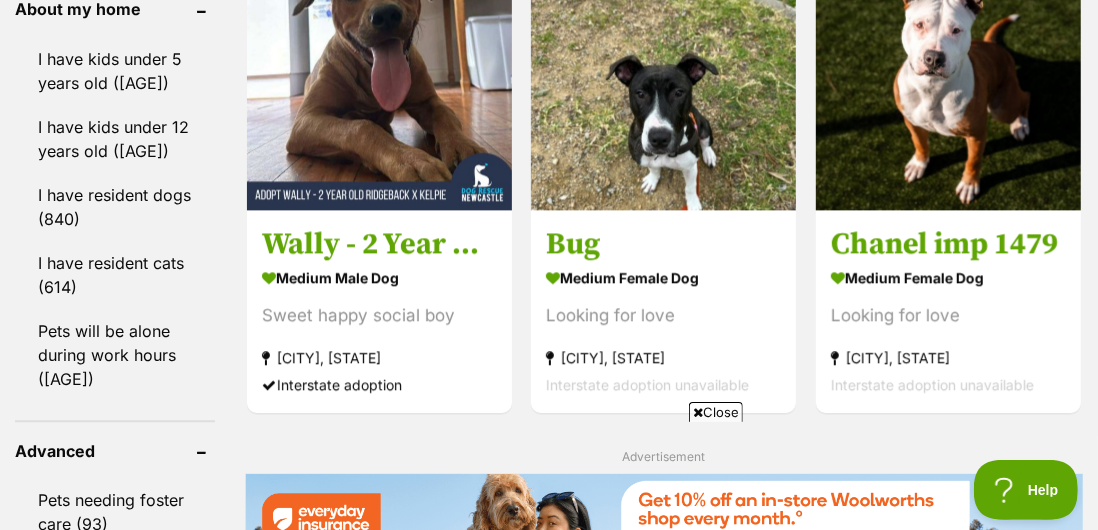 click on "medium female Dog" at bounding box center (948, 277) 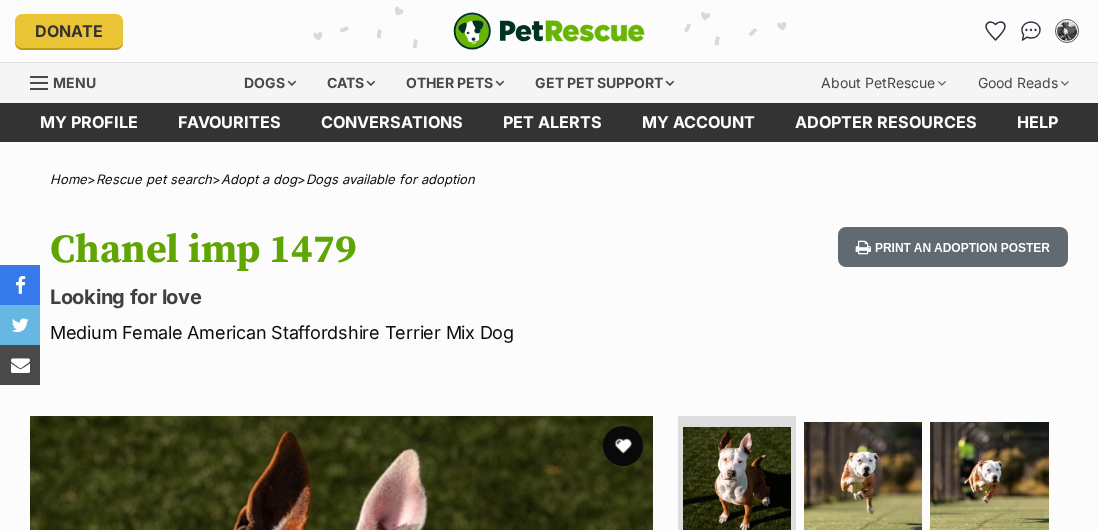 scroll, scrollTop: 0, scrollLeft: 0, axis: both 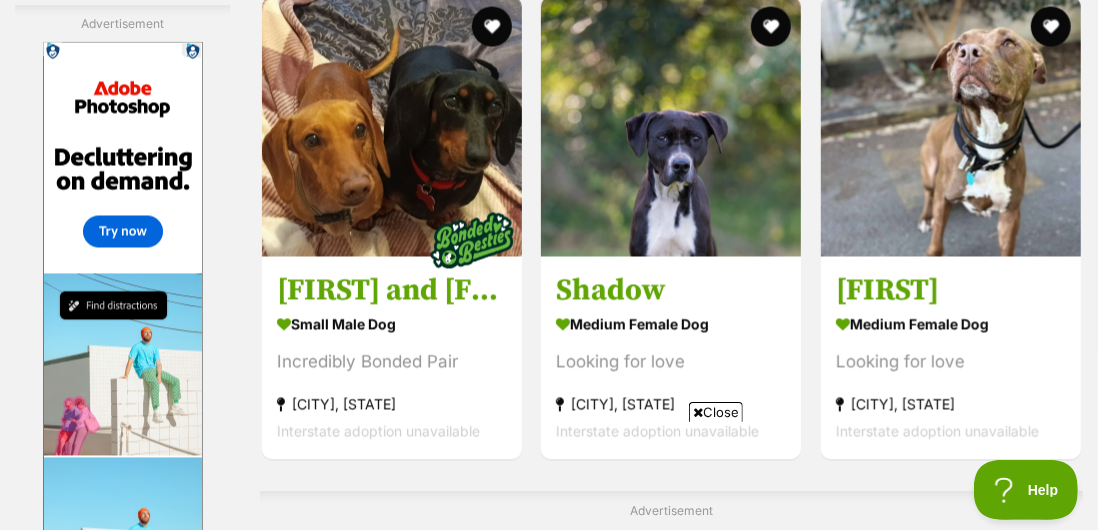 click on "Looking for love" at bounding box center [951, 362] 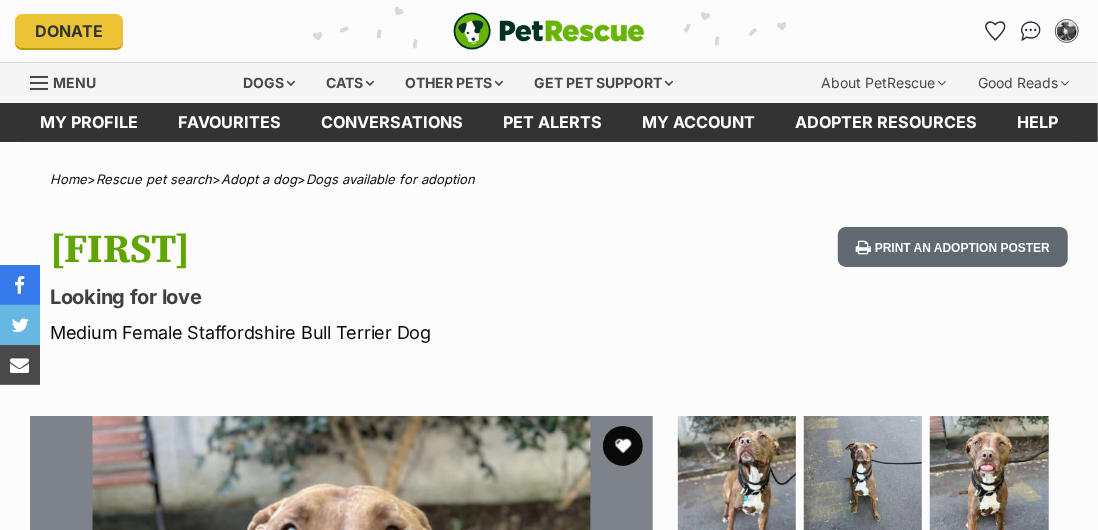 scroll, scrollTop: 25, scrollLeft: 0, axis: vertical 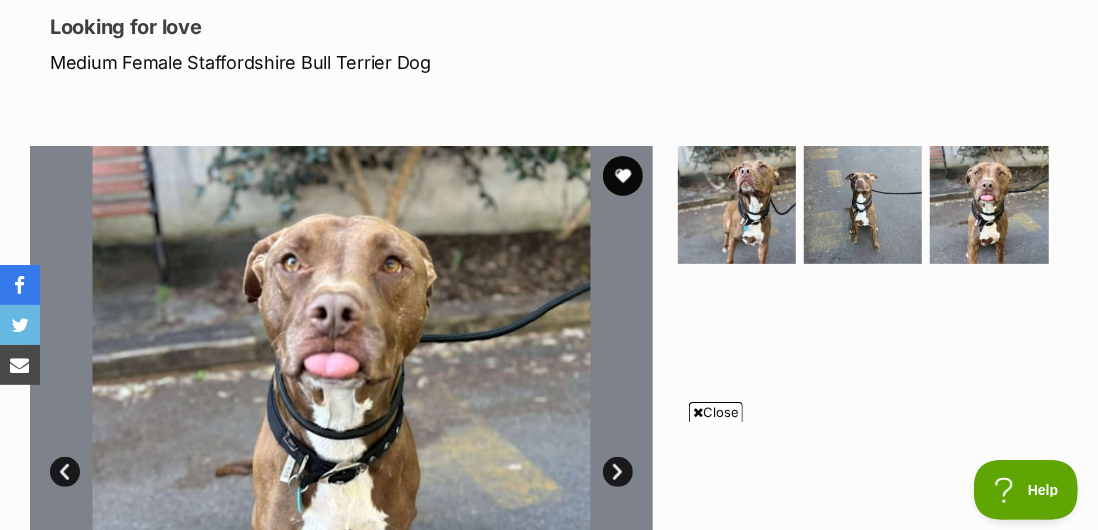 click at bounding box center (863, 205) 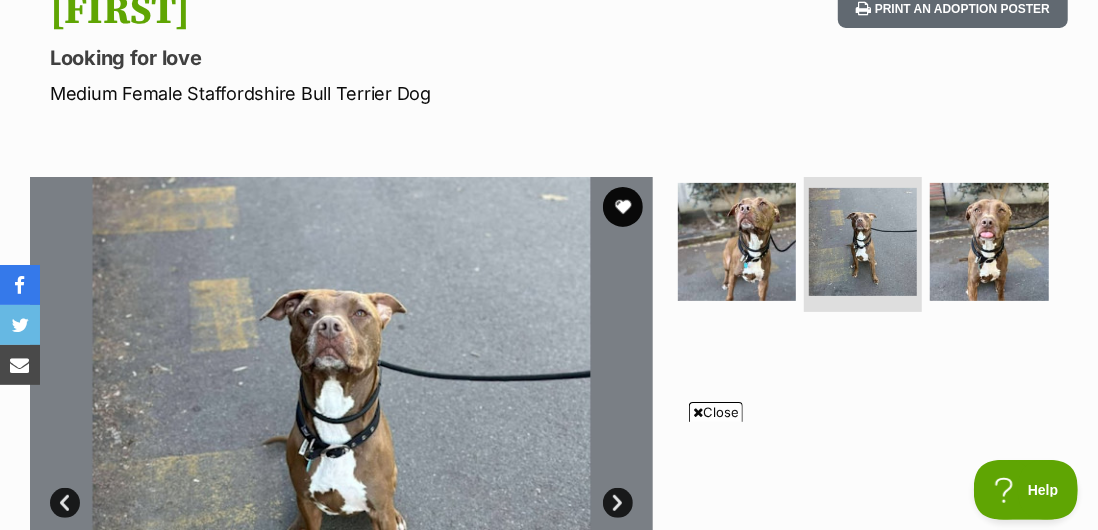 scroll, scrollTop: 230, scrollLeft: 0, axis: vertical 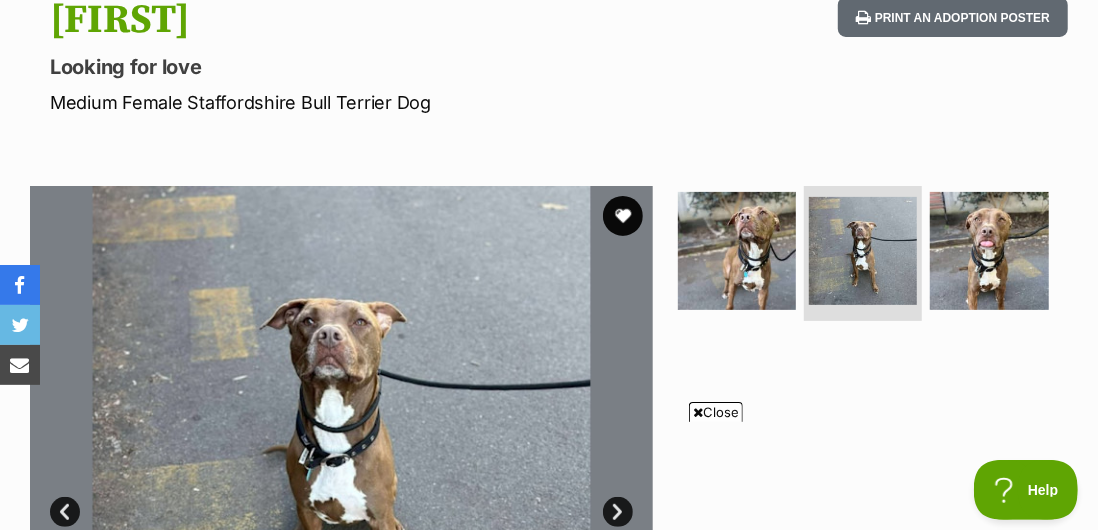 click at bounding box center (989, 251) 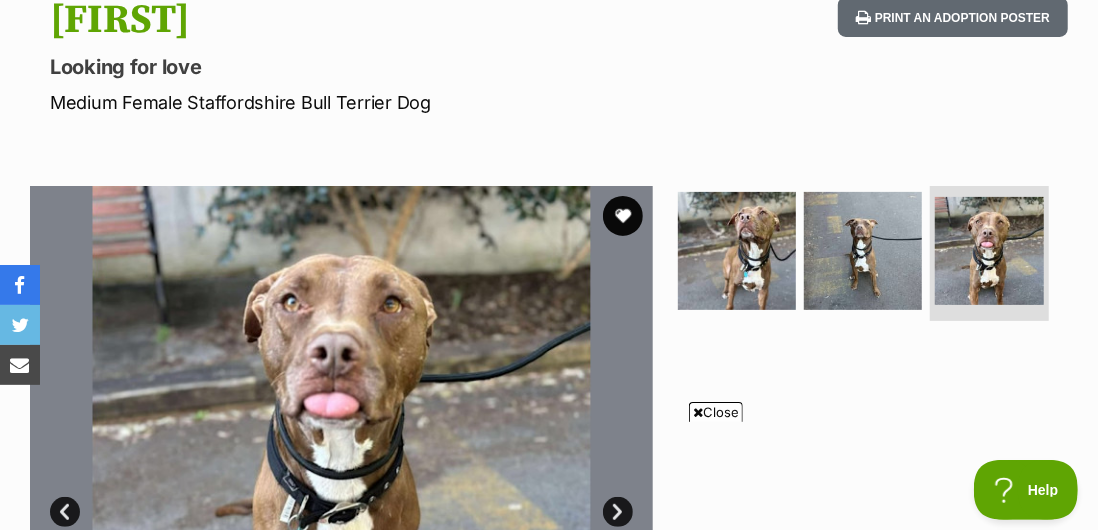 click at bounding box center [737, 251] 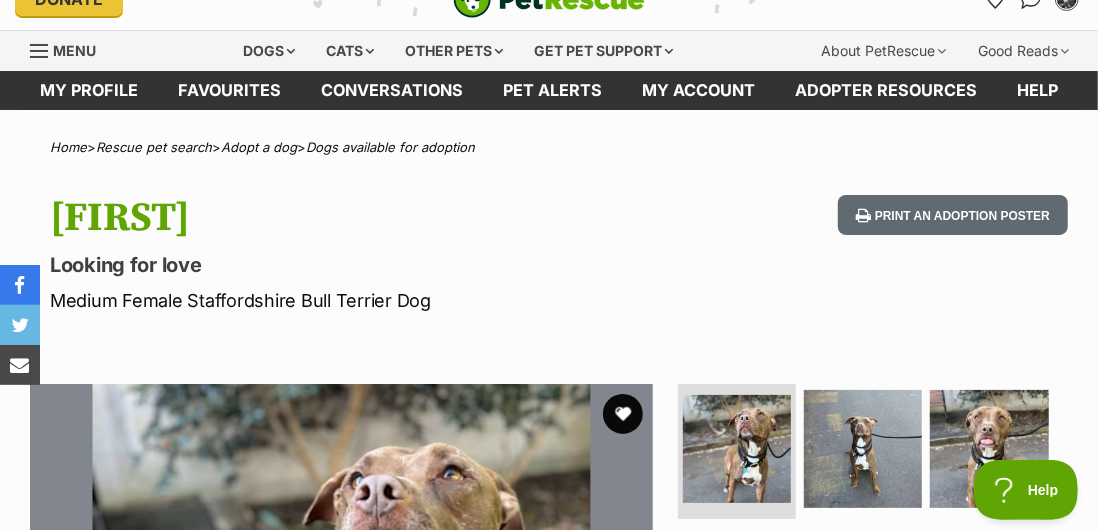 scroll, scrollTop: 31, scrollLeft: 0, axis: vertical 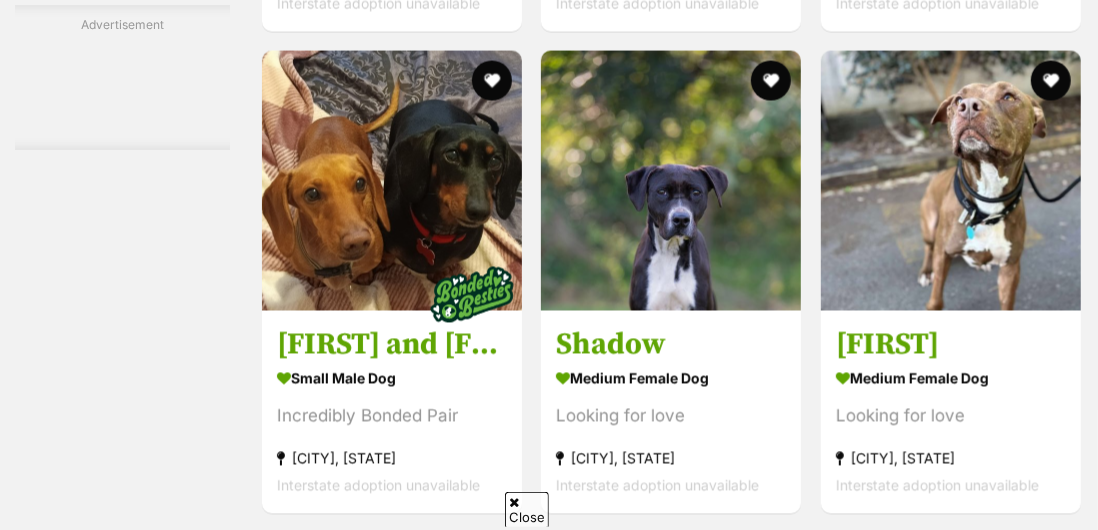 click at bounding box center [1051, 81] 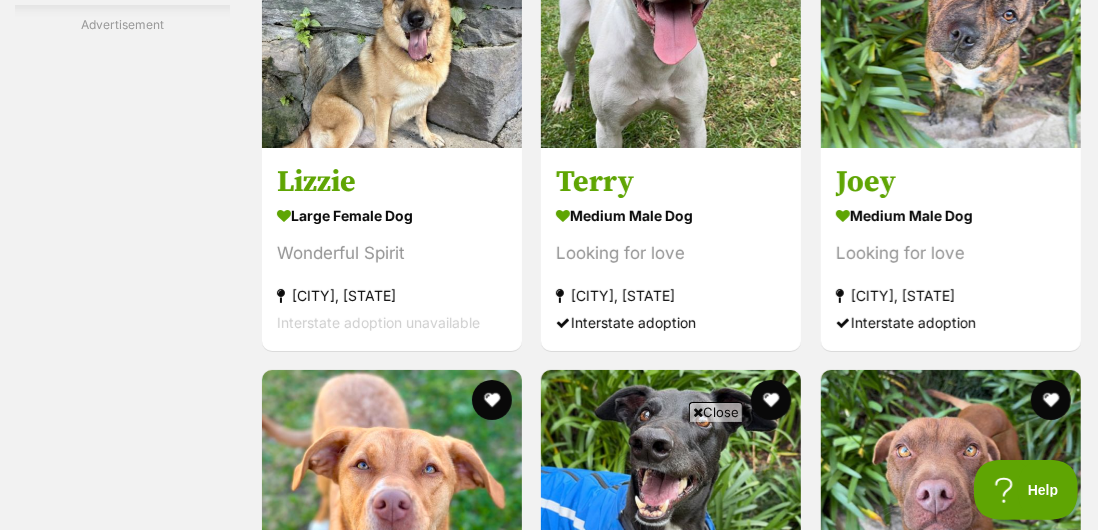 scroll, scrollTop: 7682, scrollLeft: 0, axis: vertical 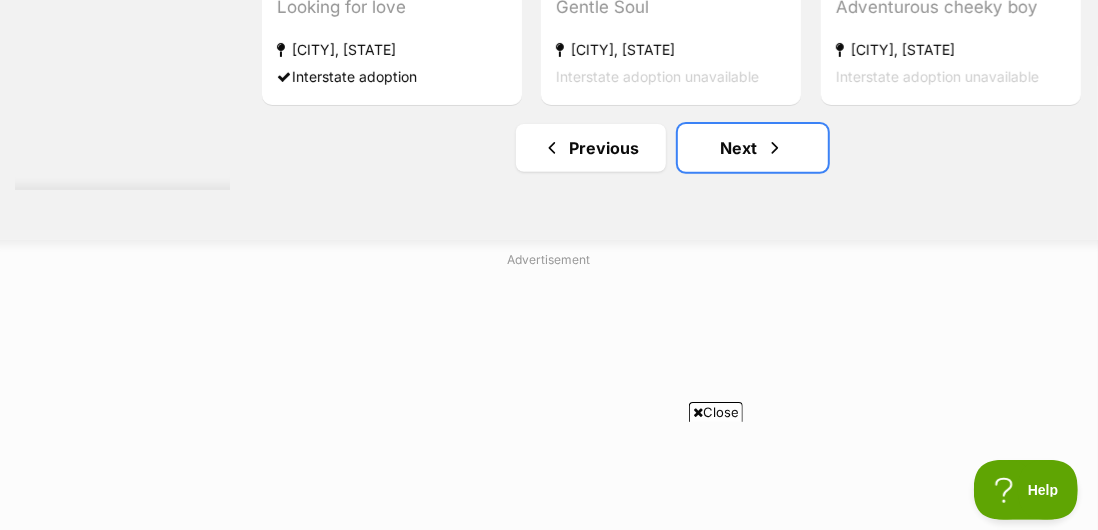 click on "Next" at bounding box center (753, 148) 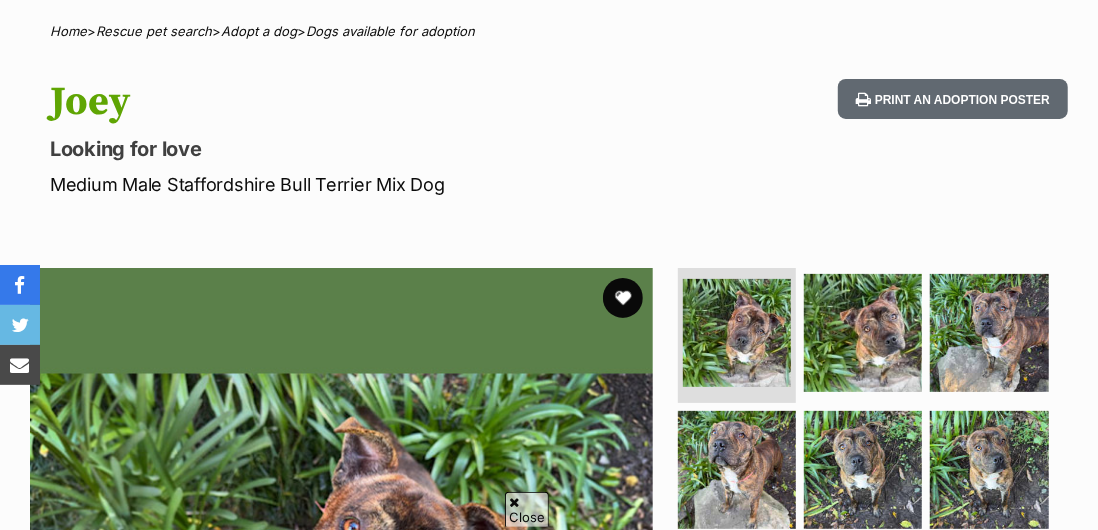 scroll, scrollTop: 264, scrollLeft: 0, axis: vertical 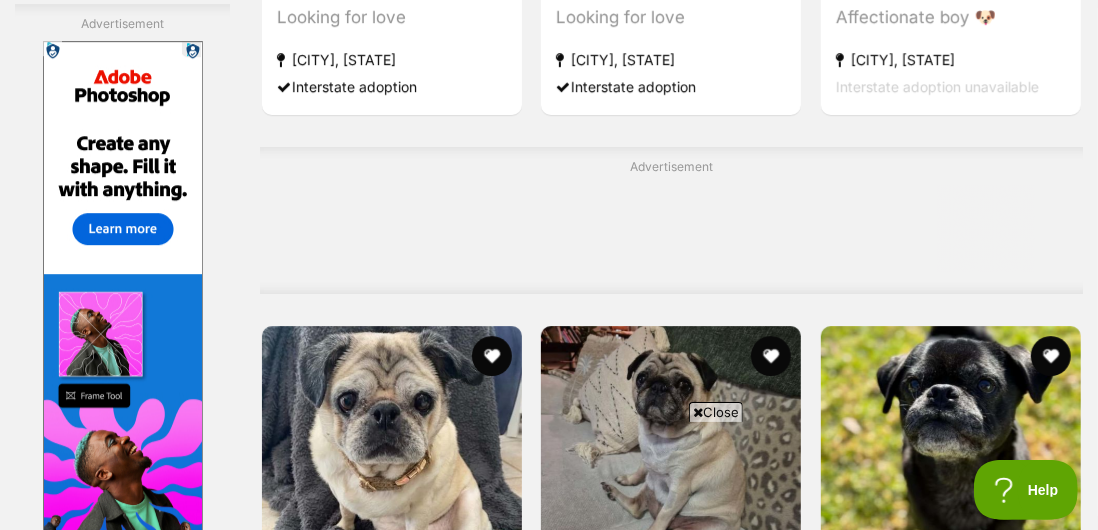 click at bounding box center [775, 1314] 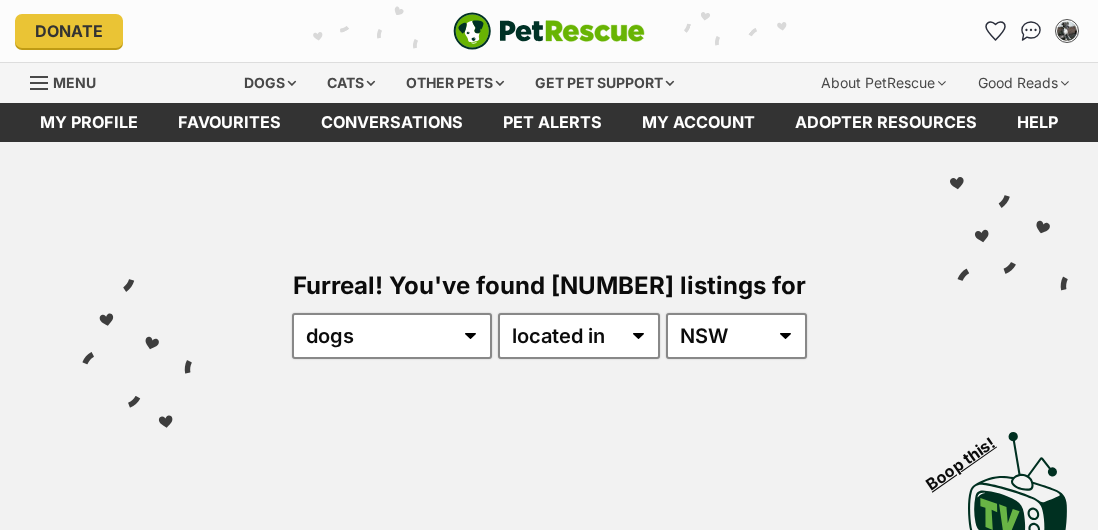 scroll, scrollTop: 0, scrollLeft: 0, axis: both 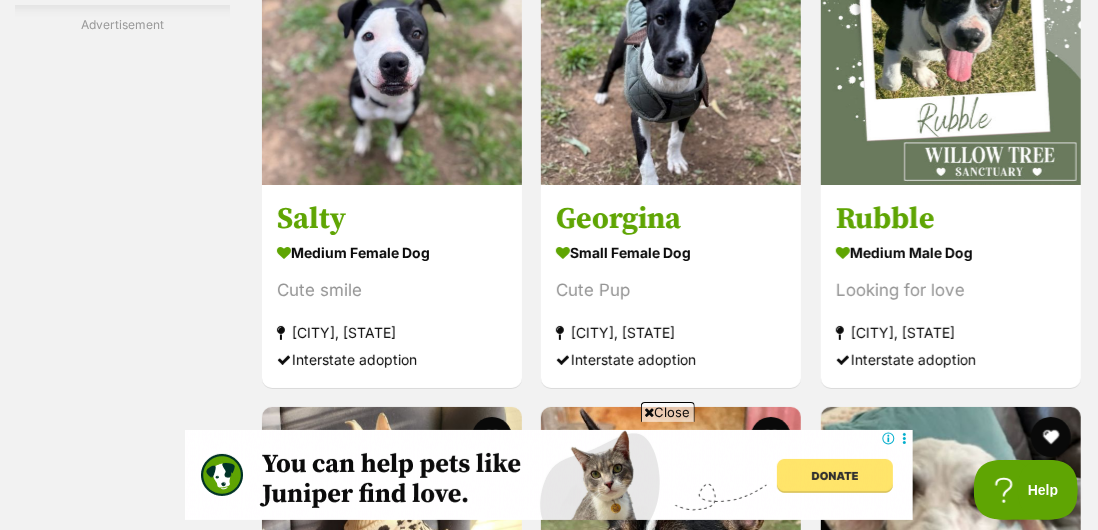 click on "Cute Pup" at bounding box center [671, 290] 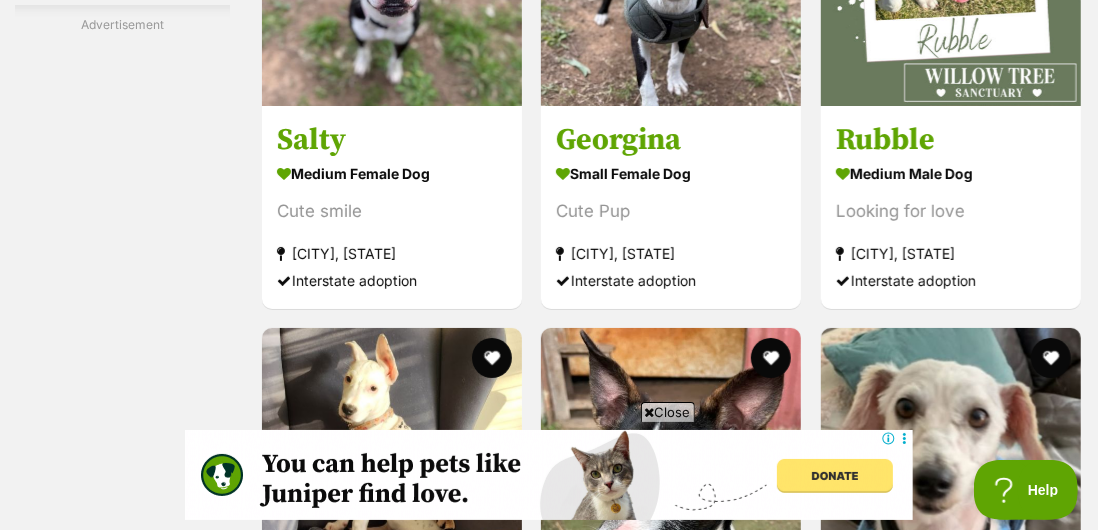 scroll, scrollTop: 7723, scrollLeft: 0, axis: vertical 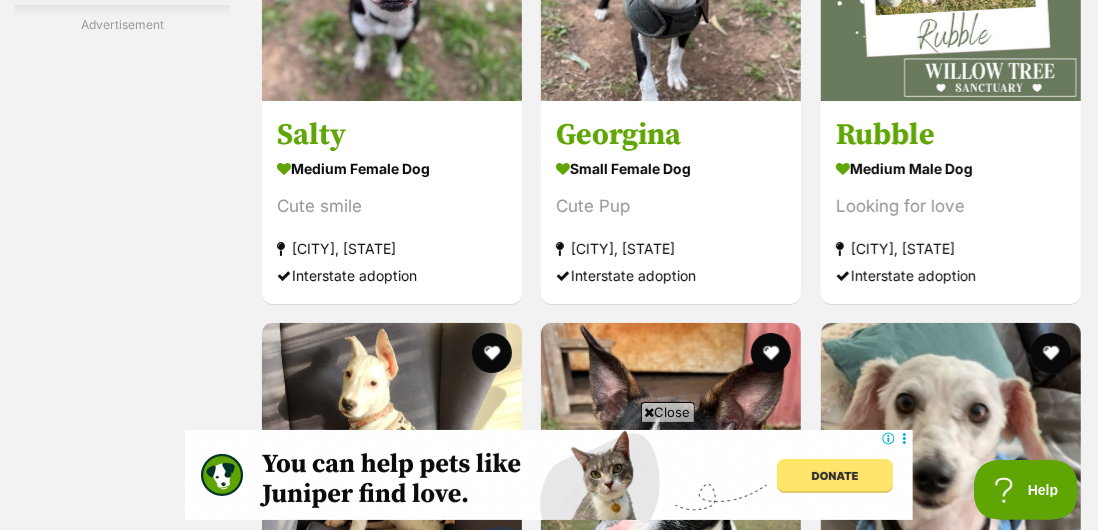 click on "Interstate adoption" at bounding box center (671, 275) 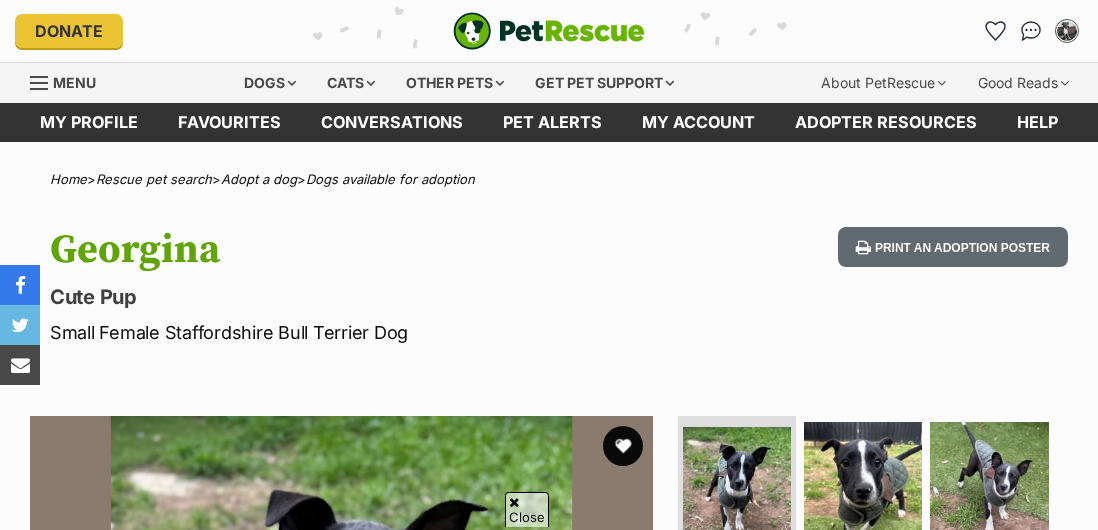 scroll, scrollTop: 247, scrollLeft: 0, axis: vertical 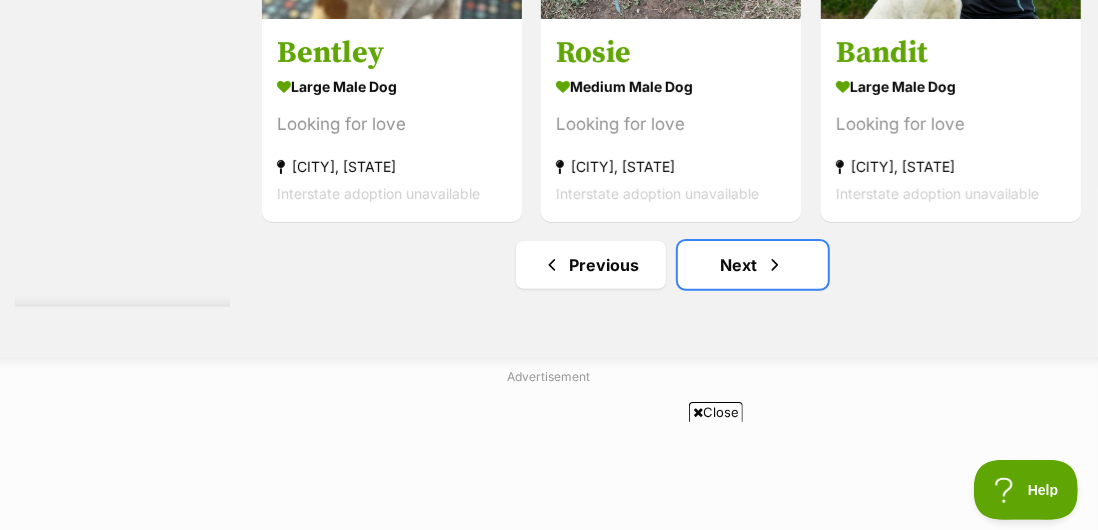click on "Next" at bounding box center [753, 265] 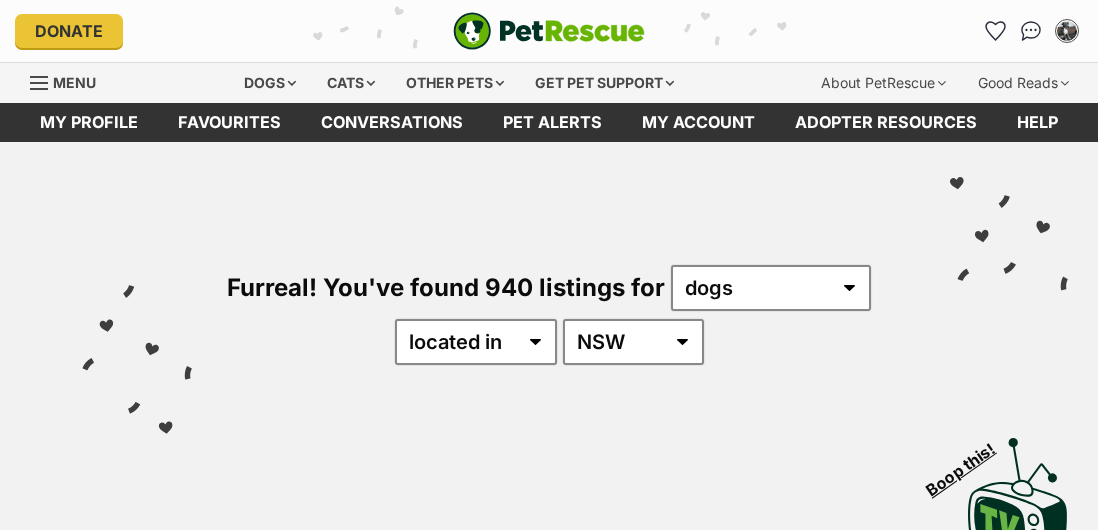 scroll, scrollTop: 0, scrollLeft: 0, axis: both 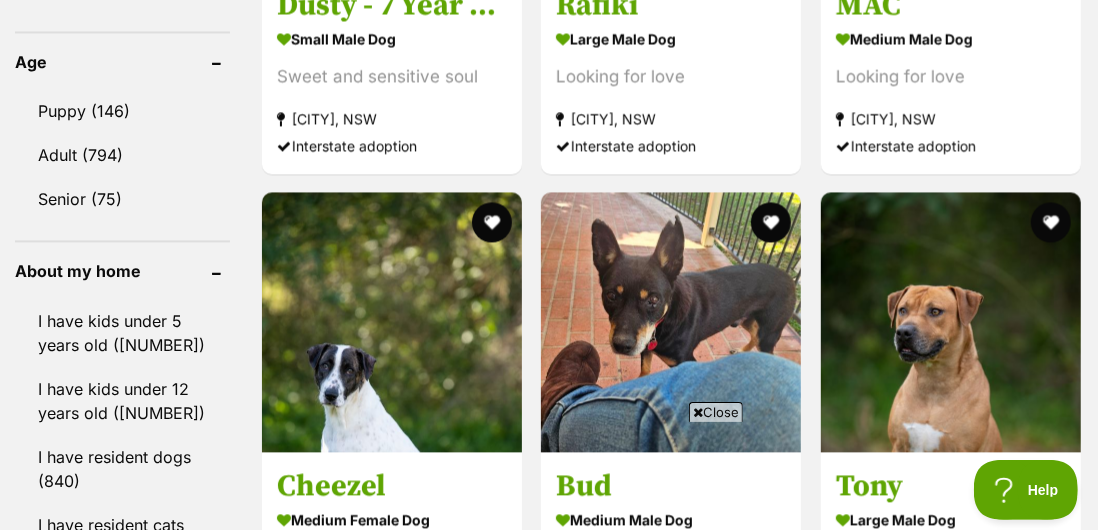 click on "Close" at bounding box center (716, 412) 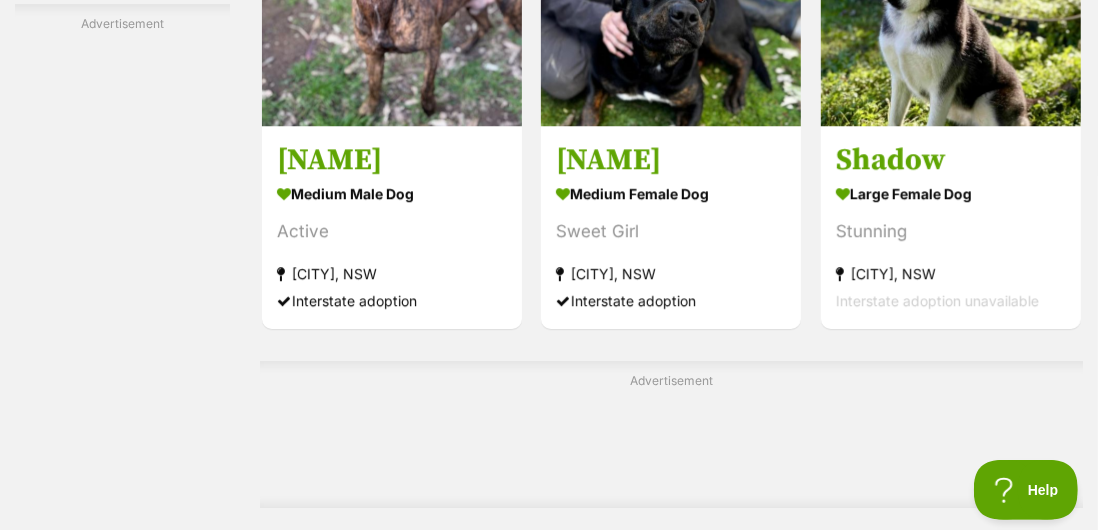 scroll, scrollTop: 10500, scrollLeft: 0, axis: vertical 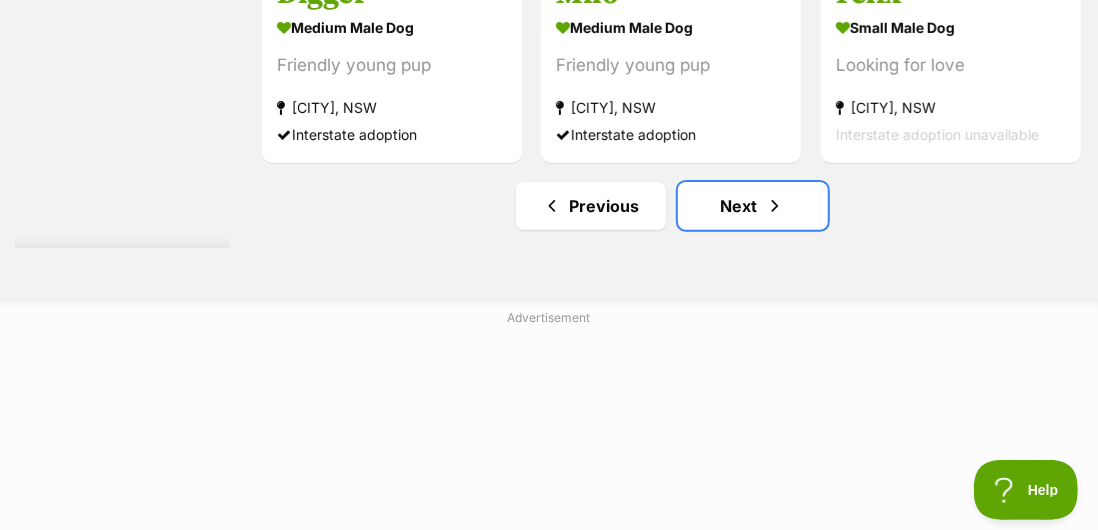 click on "Next" at bounding box center [753, 206] 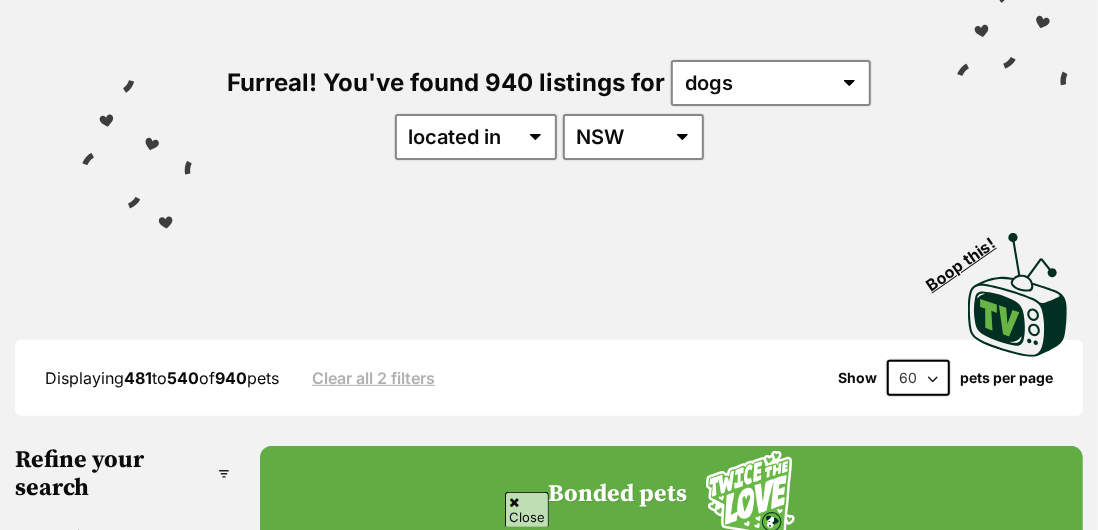 scroll, scrollTop: 0, scrollLeft: 0, axis: both 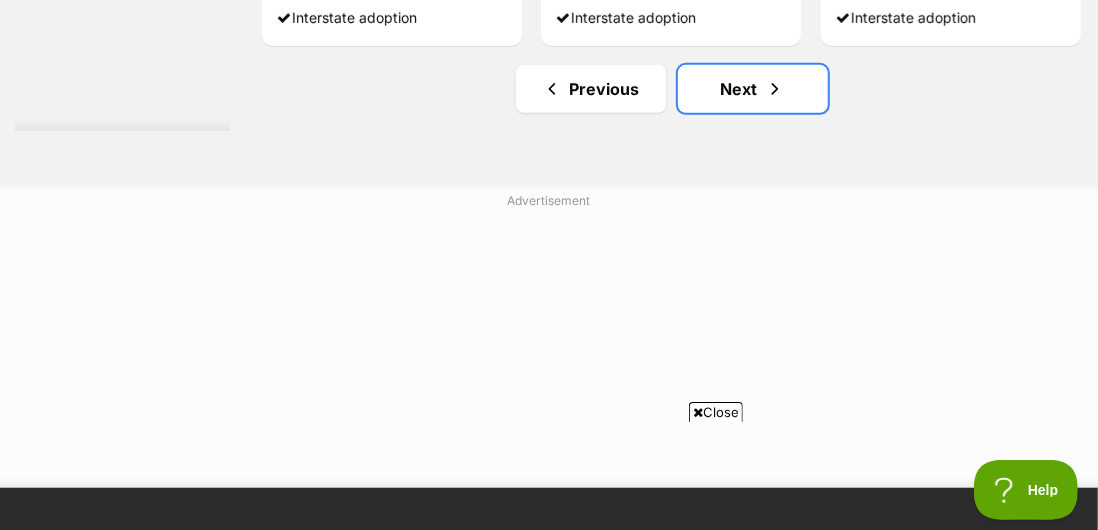 click on "Next" at bounding box center (753, 89) 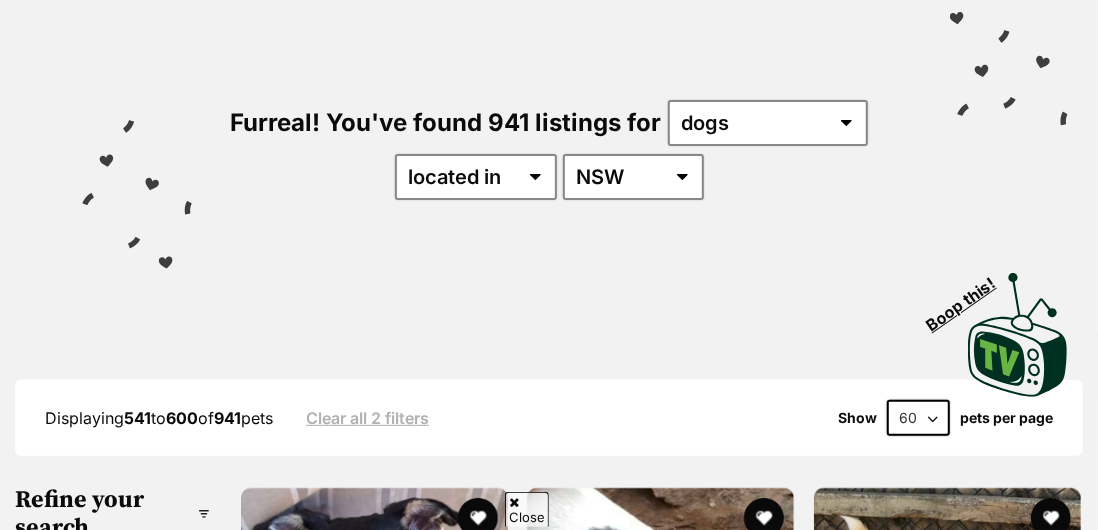 scroll, scrollTop: 165, scrollLeft: 0, axis: vertical 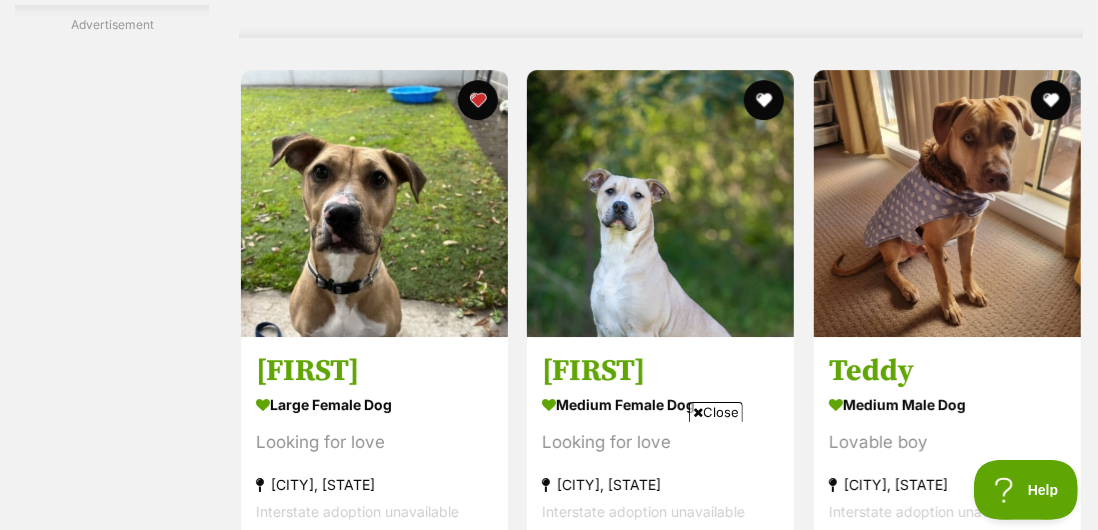 click on "medium male Dog" at bounding box center (947, 403) 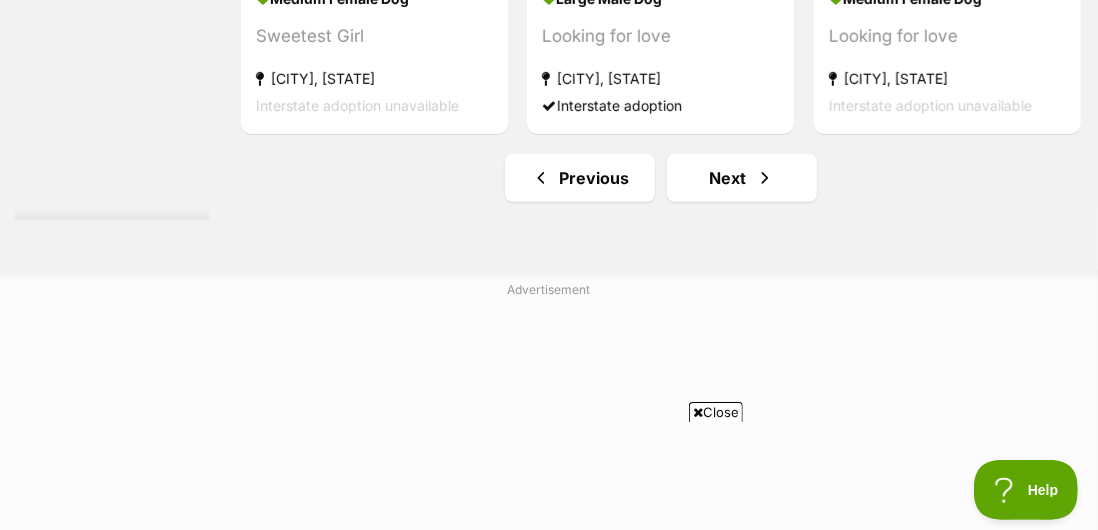 scroll, scrollTop: 11984, scrollLeft: 0, axis: vertical 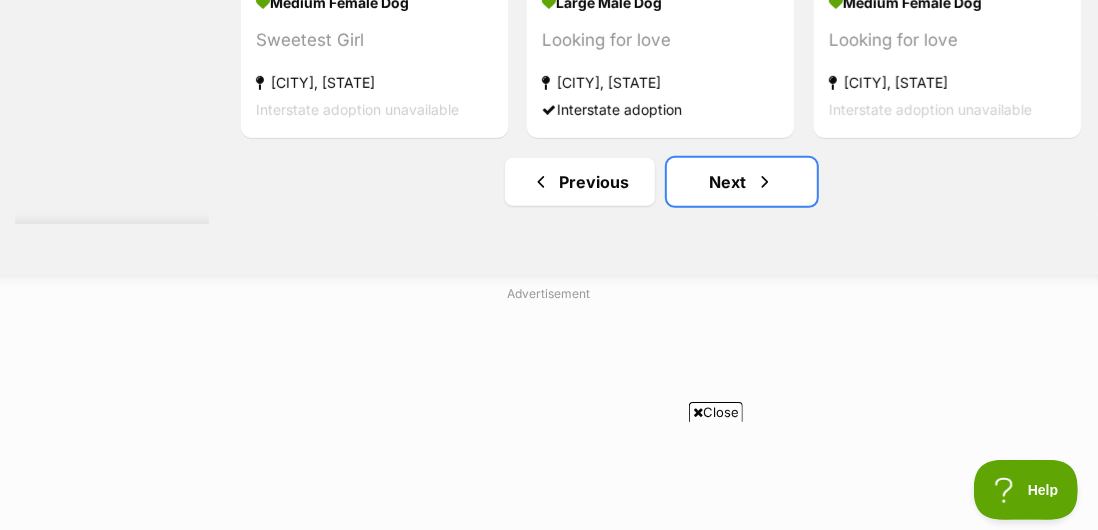 click on "Next" at bounding box center [742, 182] 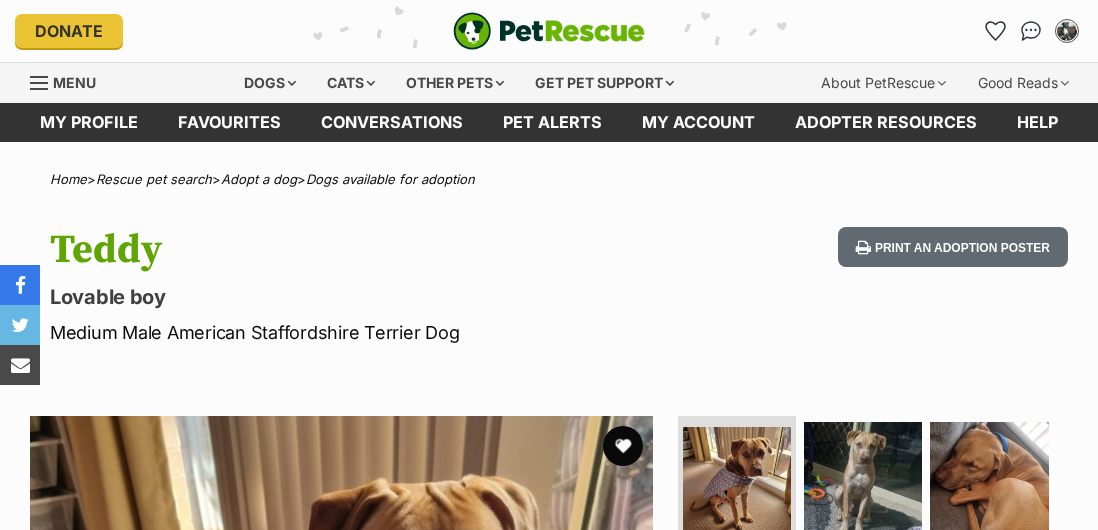 scroll, scrollTop: 229, scrollLeft: 0, axis: vertical 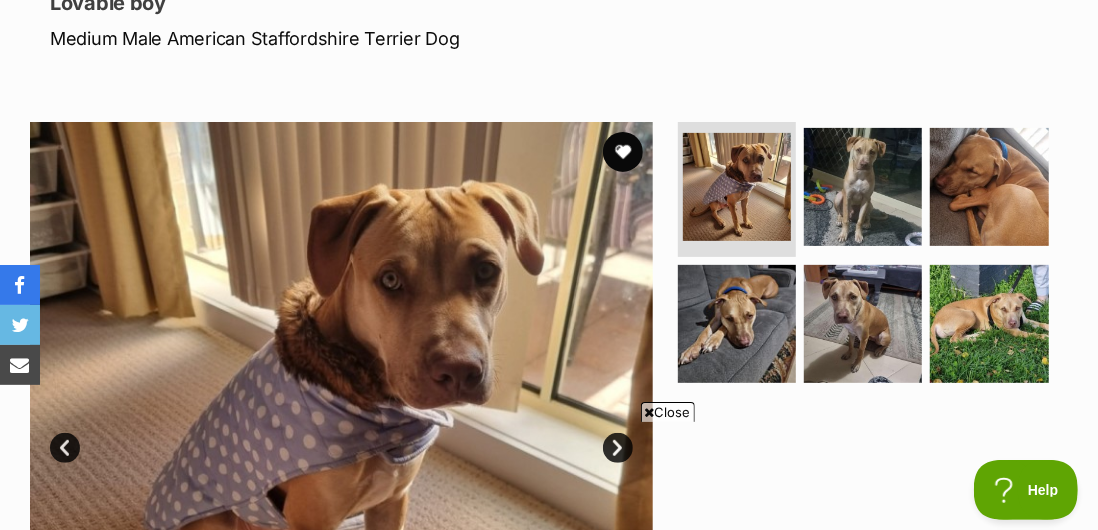 click at bounding box center [863, 187] 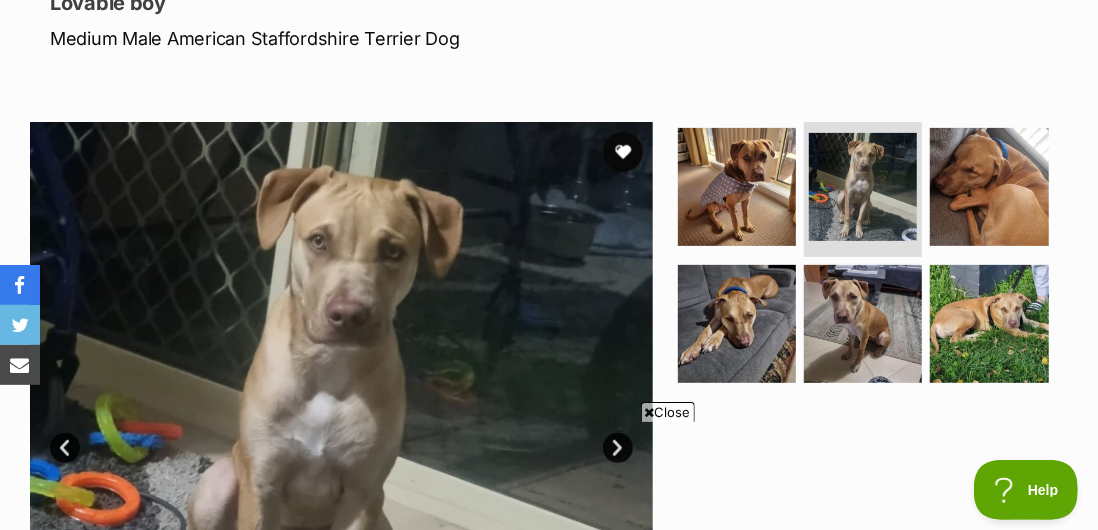 scroll, scrollTop: 0, scrollLeft: 0, axis: both 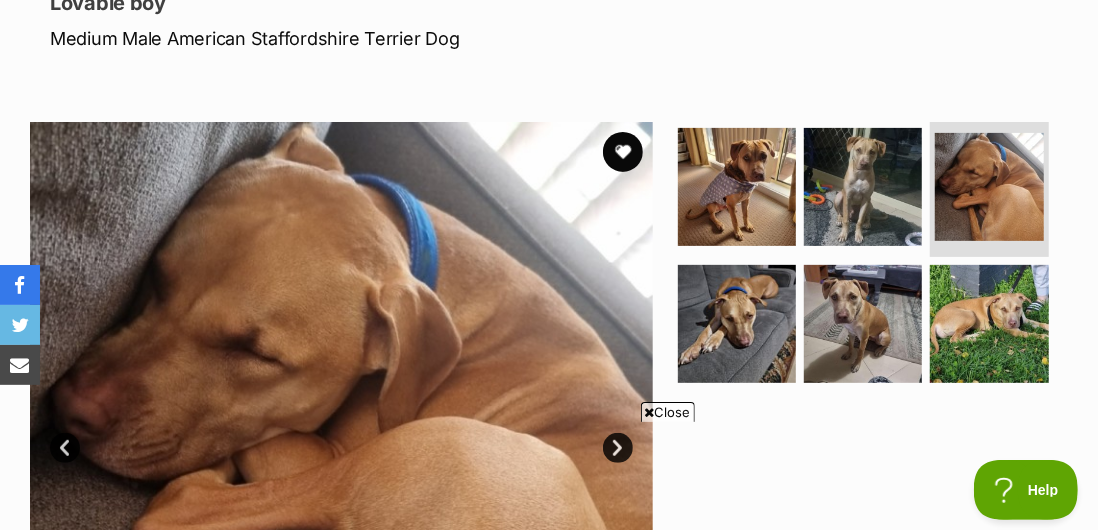 click at bounding box center [737, 324] 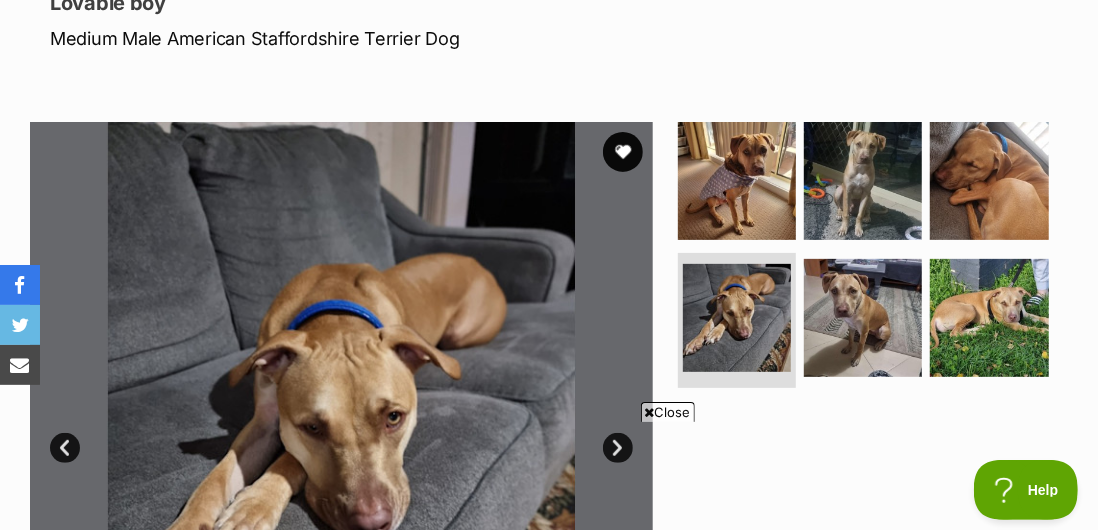 click at bounding box center [863, 318] 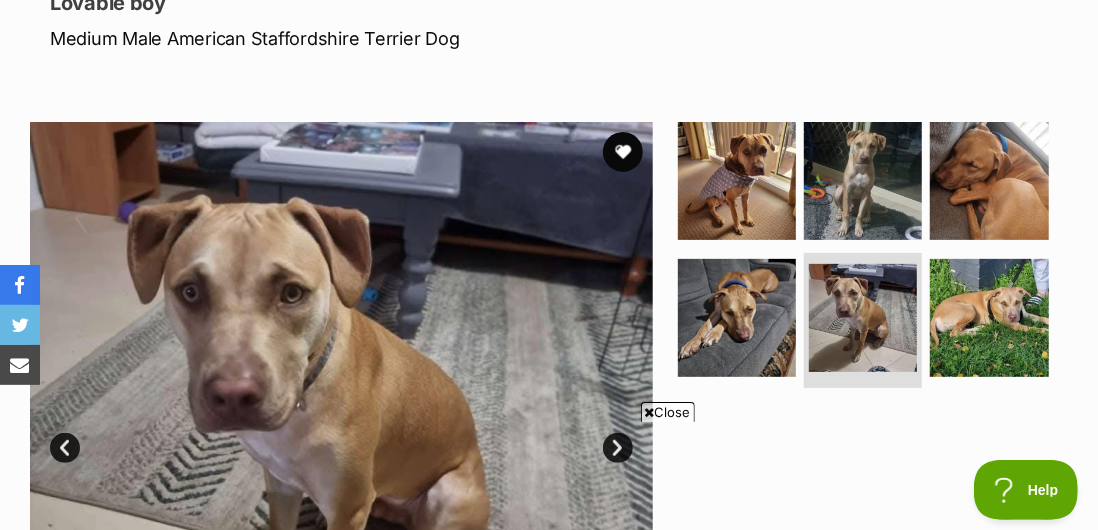 click at bounding box center [989, 318] 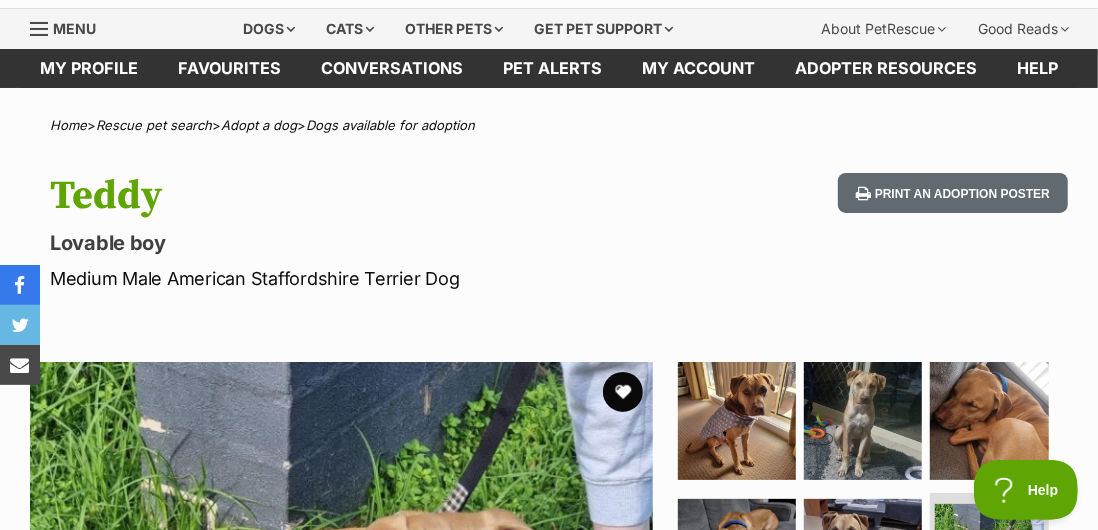 scroll, scrollTop: 0, scrollLeft: 0, axis: both 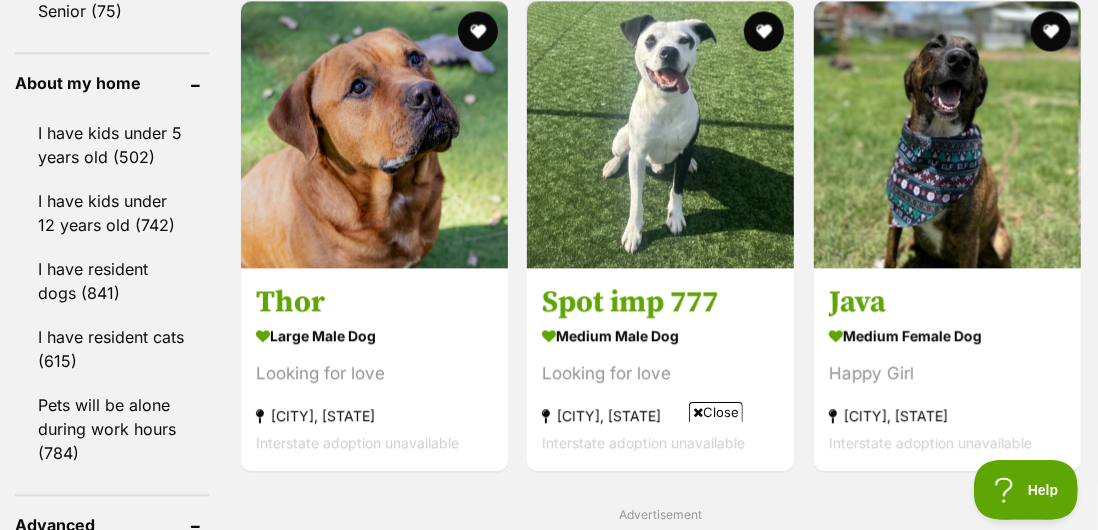 click on "Java" at bounding box center [947, 302] 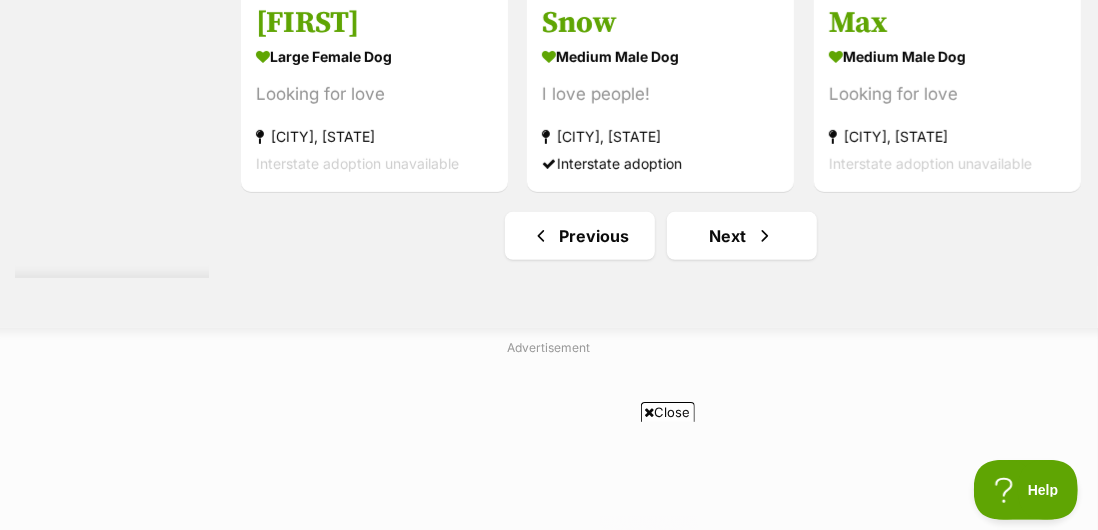 scroll, scrollTop: 11917, scrollLeft: 0, axis: vertical 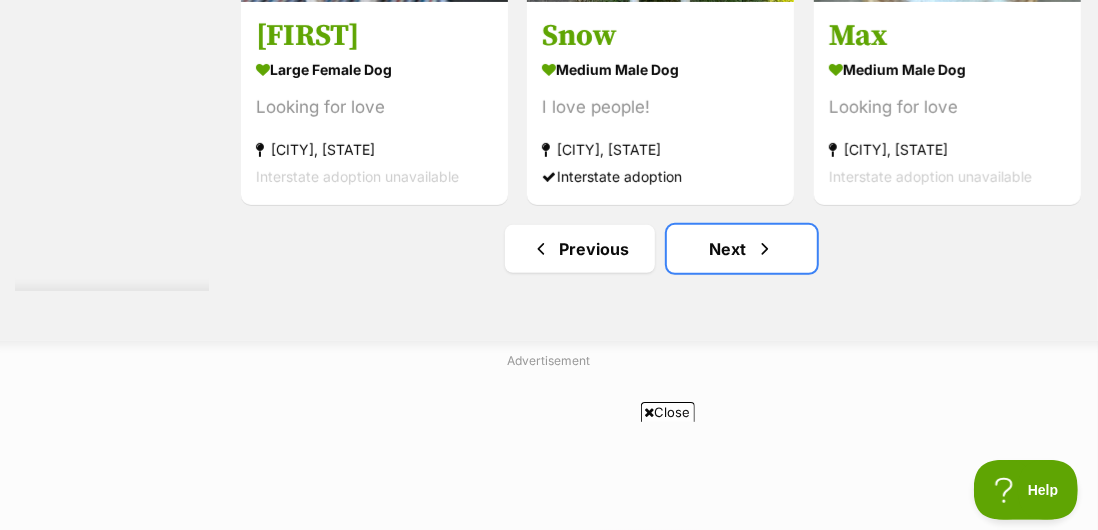 click on "Next" at bounding box center (742, 249) 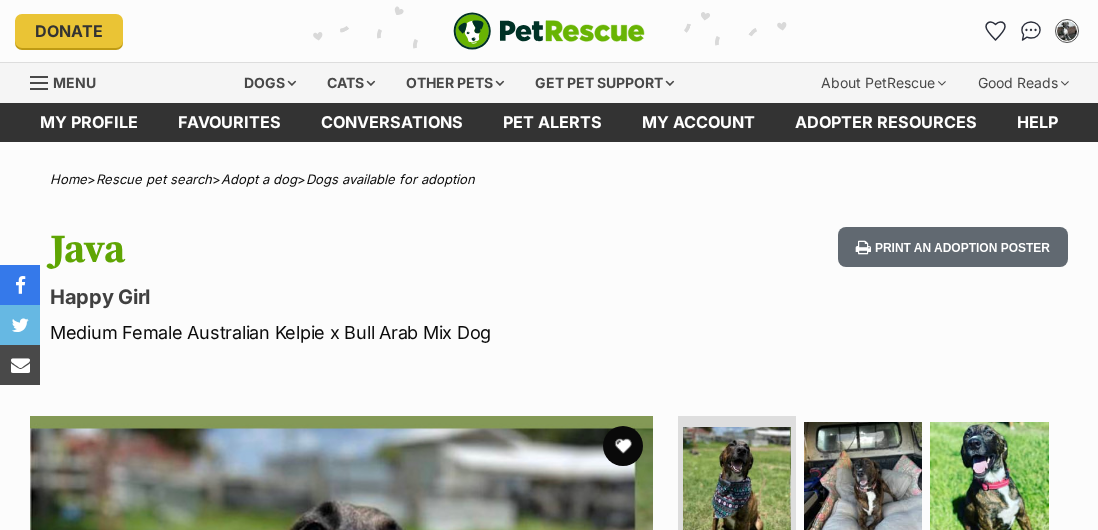 scroll, scrollTop: 0, scrollLeft: 0, axis: both 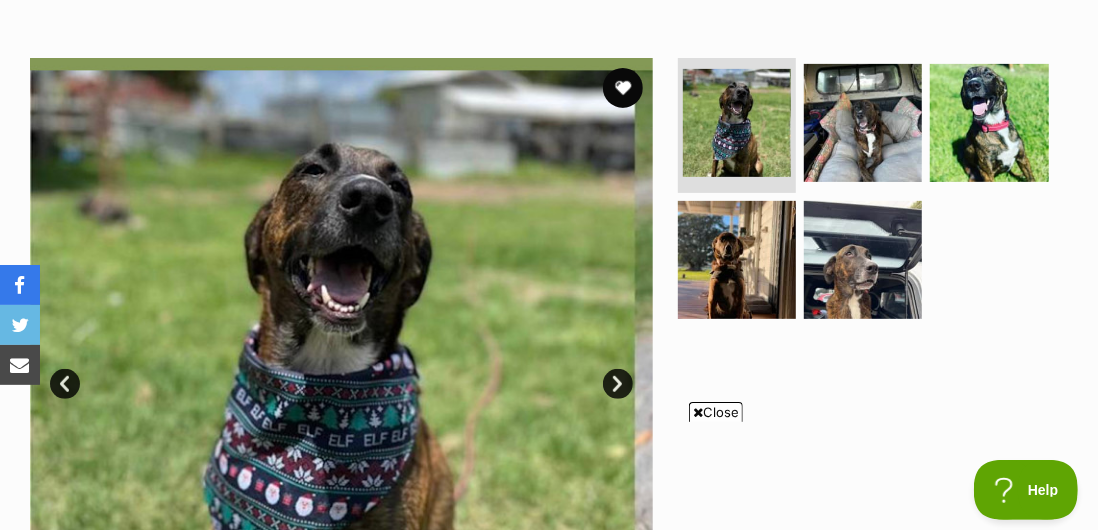 click at bounding box center (863, 260) 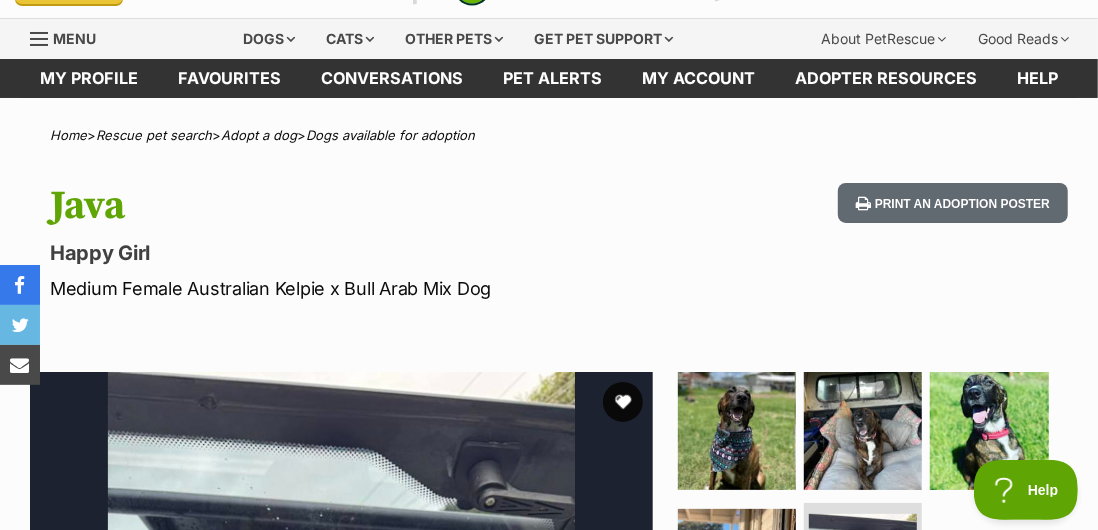scroll, scrollTop: 0, scrollLeft: 0, axis: both 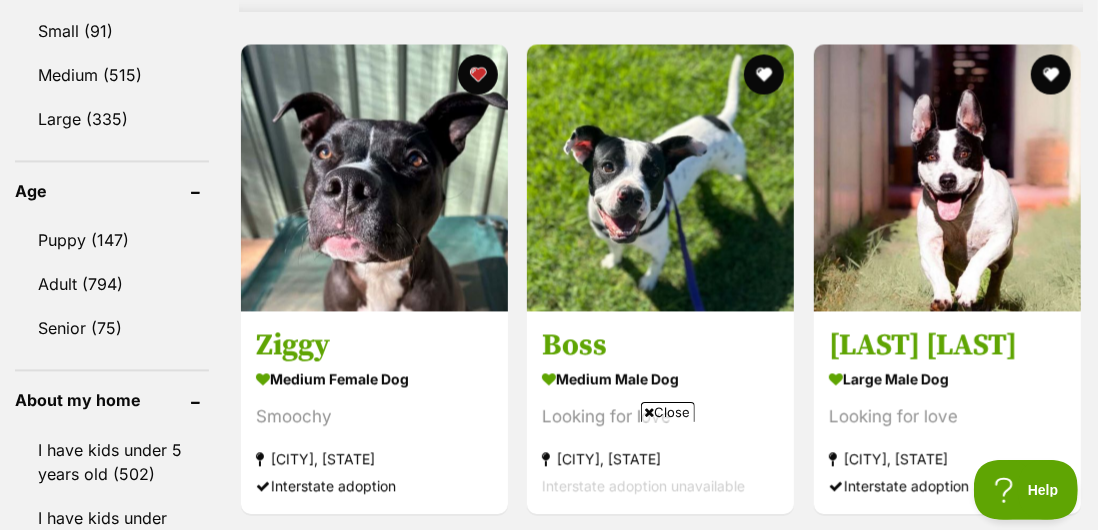click on "Close" at bounding box center [668, 412] 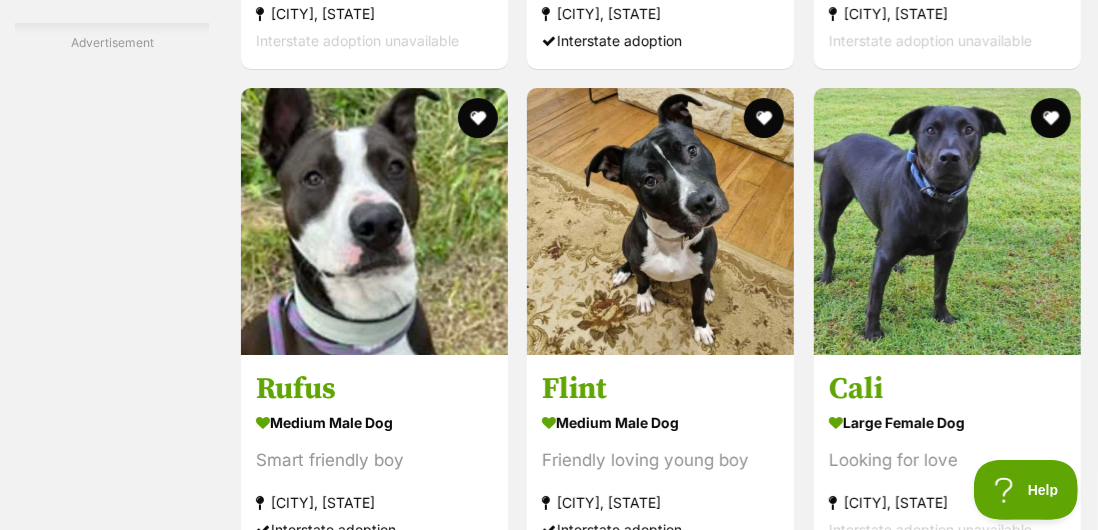 scroll, scrollTop: 3601, scrollLeft: 0, axis: vertical 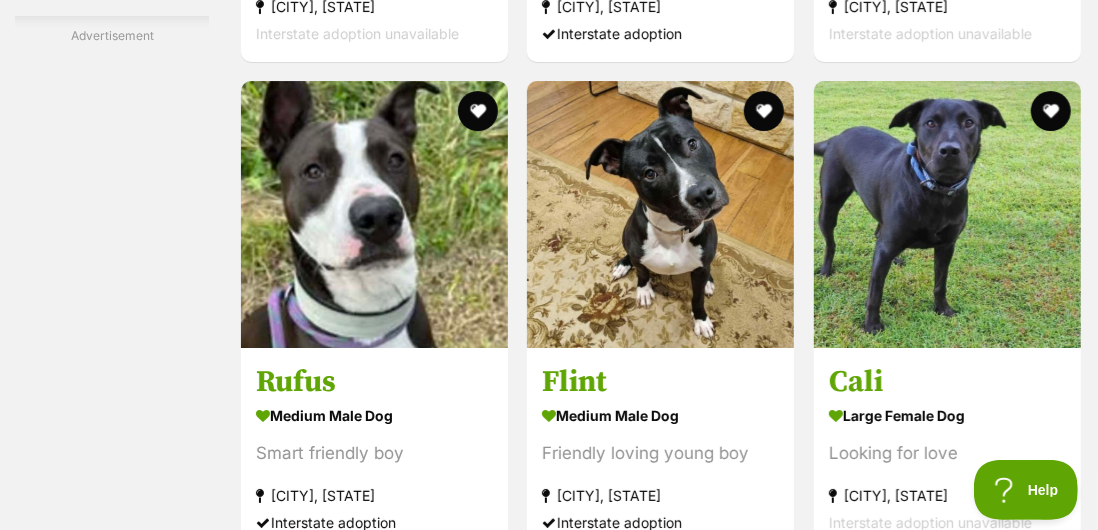 click on "Interstate adoption" at bounding box center [660, 522] 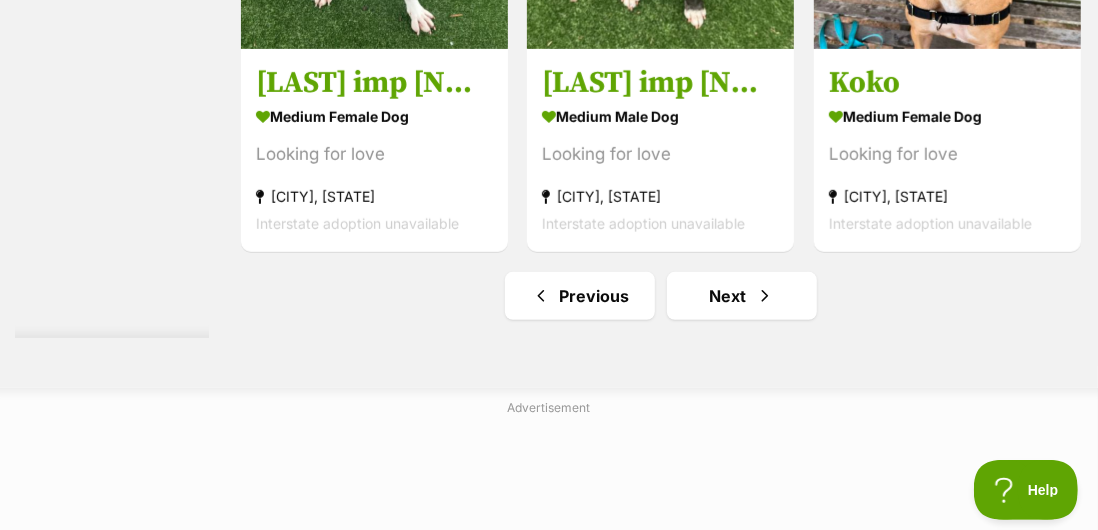scroll, scrollTop: 12088, scrollLeft: 0, axis: vertical 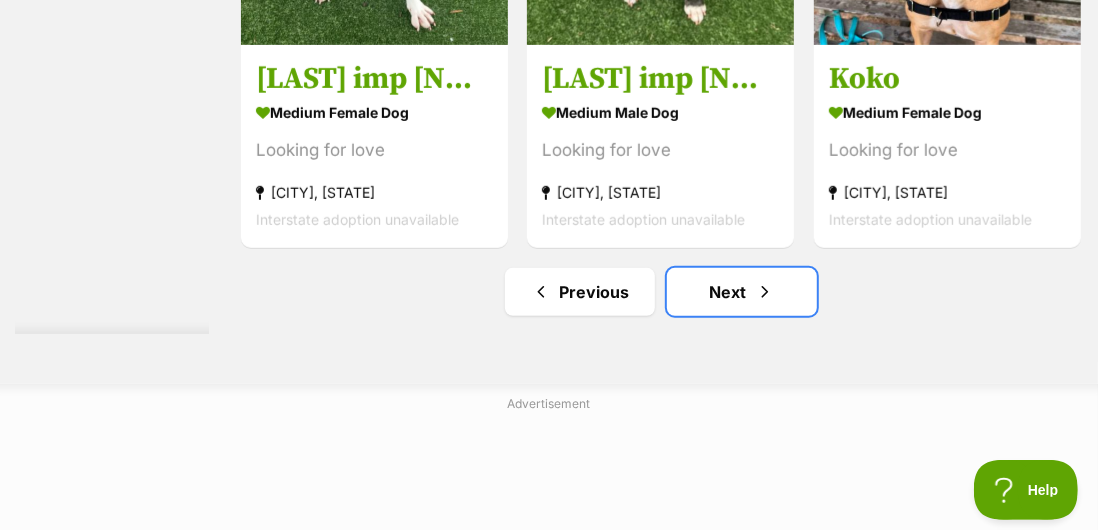 click on "Next" at bounding box center (742, 292) 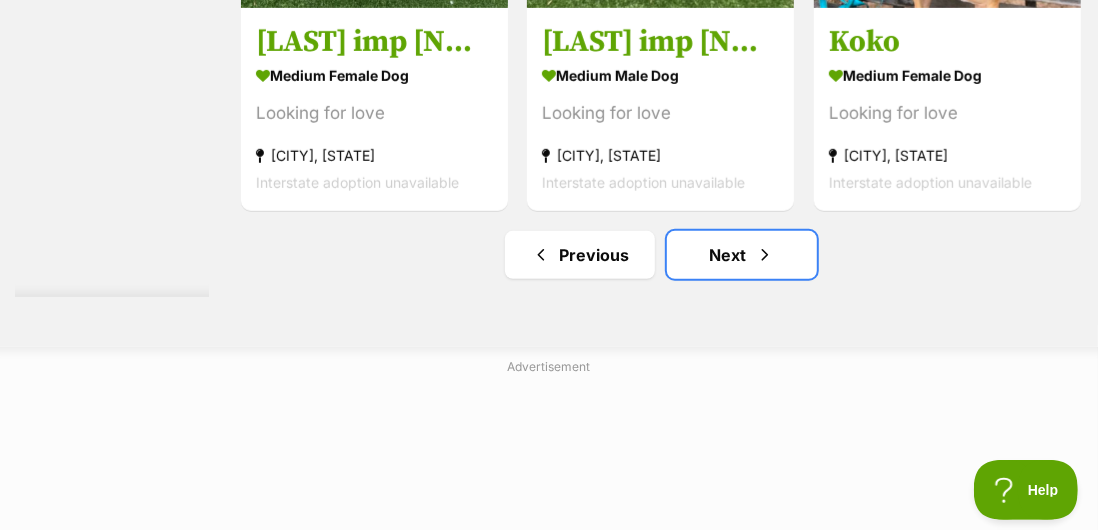 scroll, scrollTop: 12172, scrollLeft: 0, axis: vertical 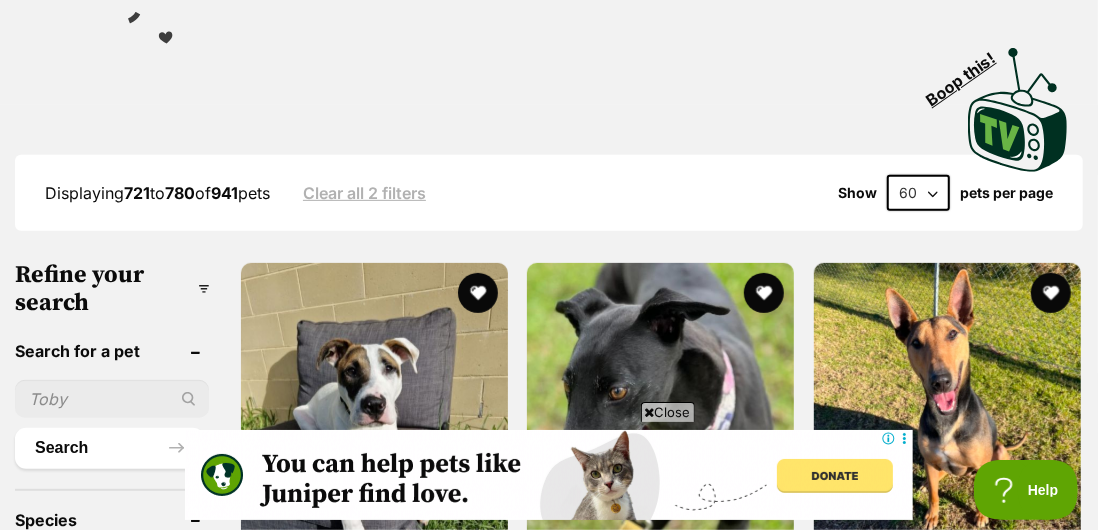 click on "Close" at bounding box center [668, 412] 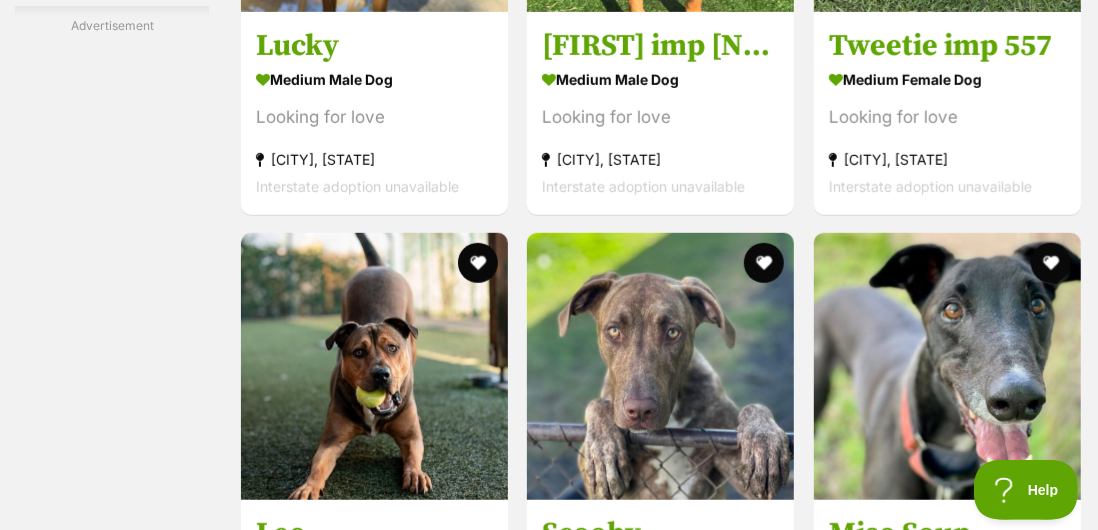 scroll, scrollTop: 4452, scrollLeft: 0, axis: vertical 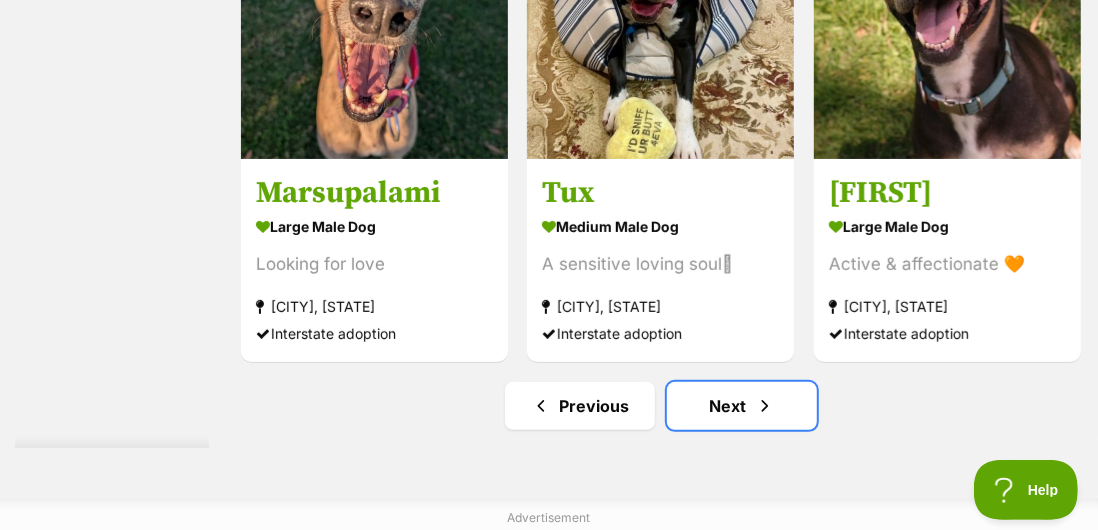 click on "Next" at bounding box center (742, 406) 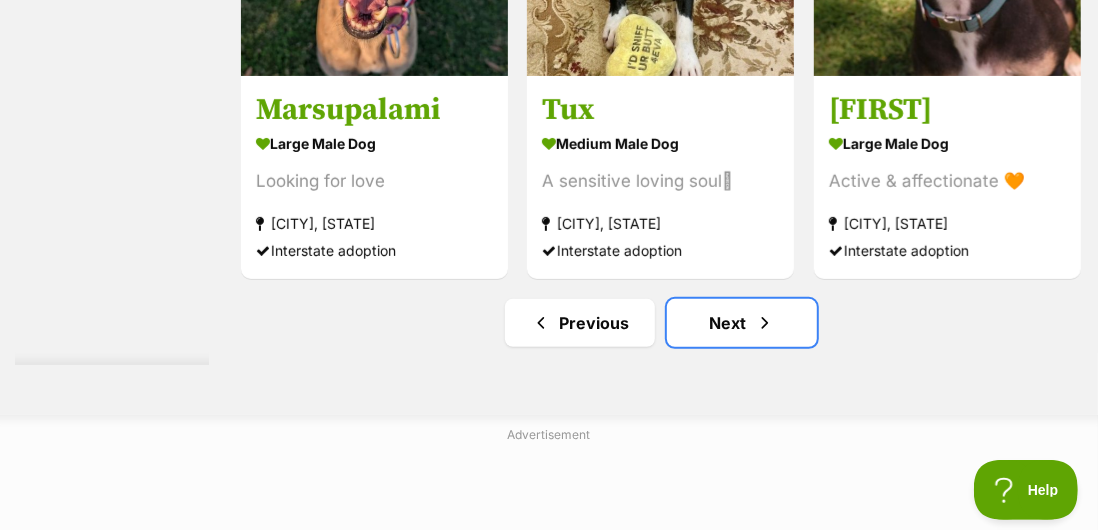 scroll, scrollTop: 11844, scrollLeft: 0, axis: vertical 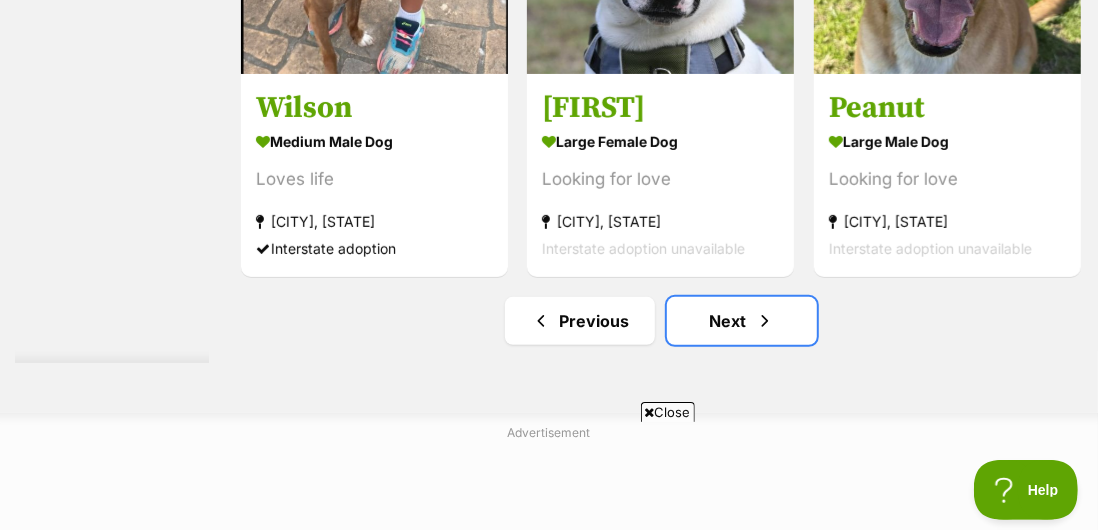 click on "Next" at bounding box center (742, 321) 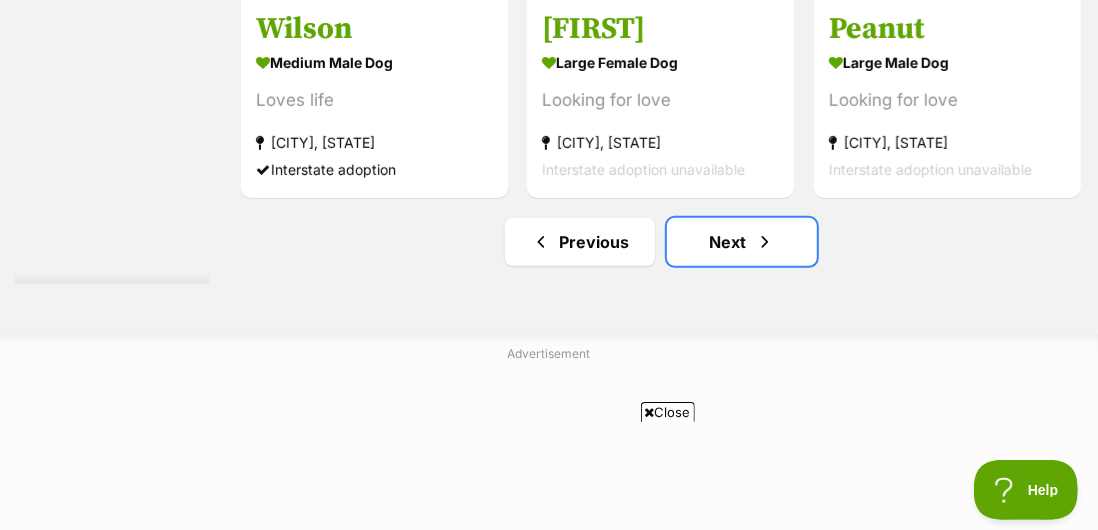 scroll, scrollTop: 11929, scrollLeft: 0, axis: vertical 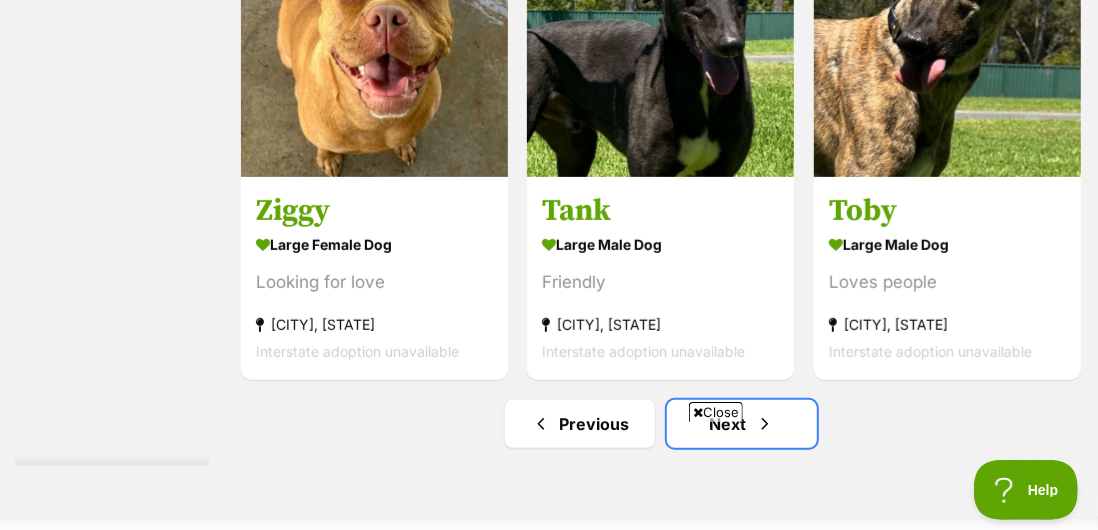 click on "Next" at bounding box center [742, 424] 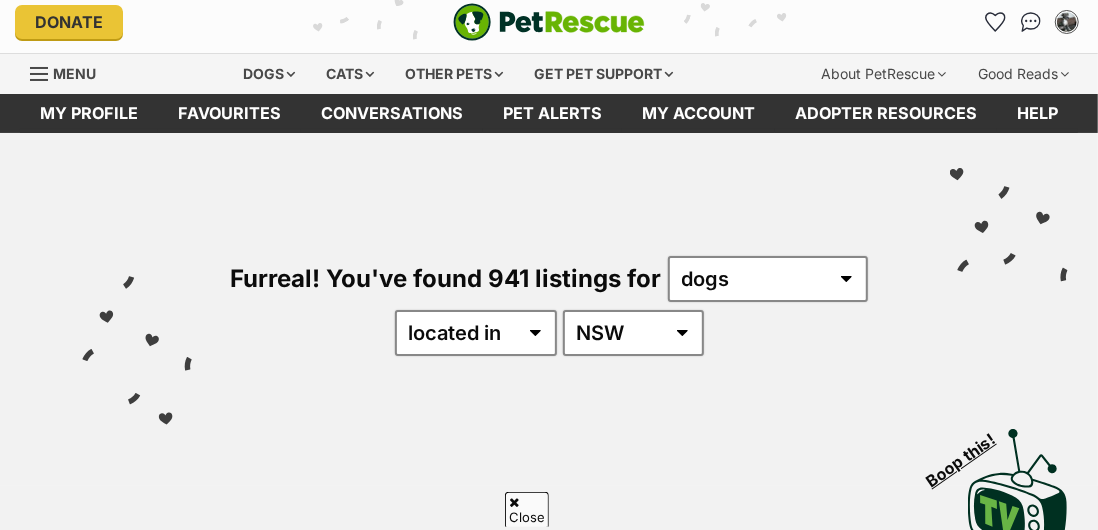 scroll, scrollTop: 337, scrollLeft: 0, axis: vertical 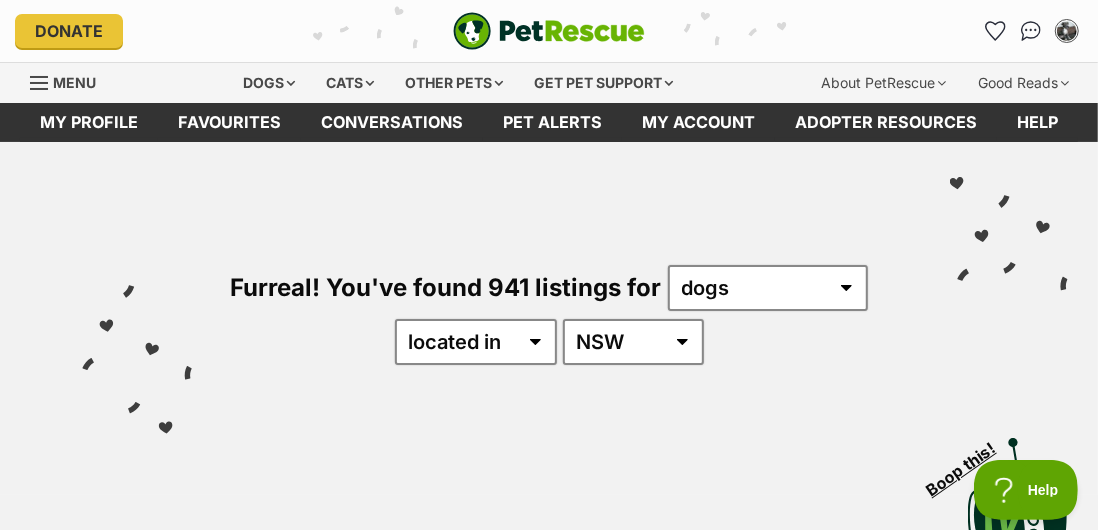 click 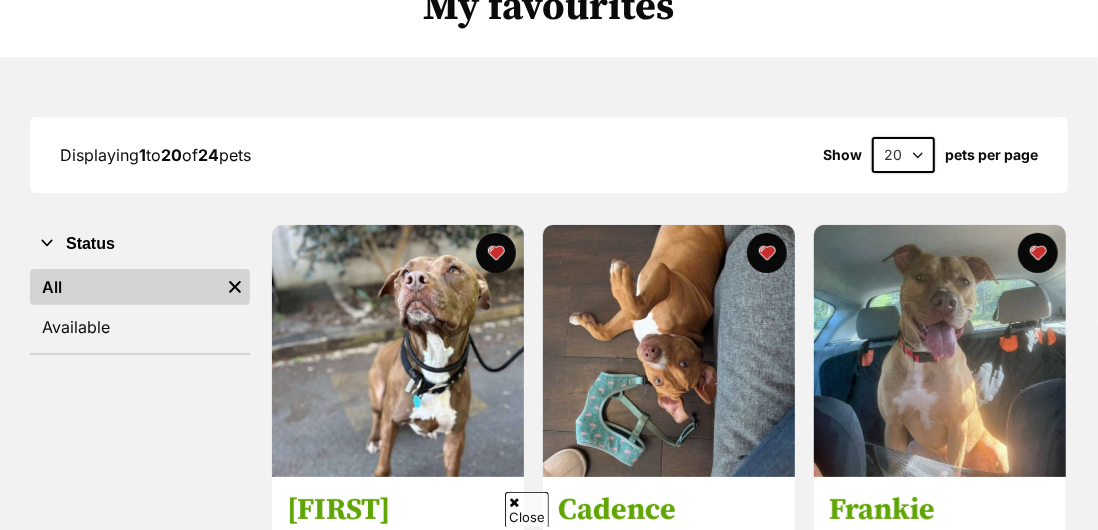 scroll, scrollTop: 184, scrollLeft: 0, axis: vertical 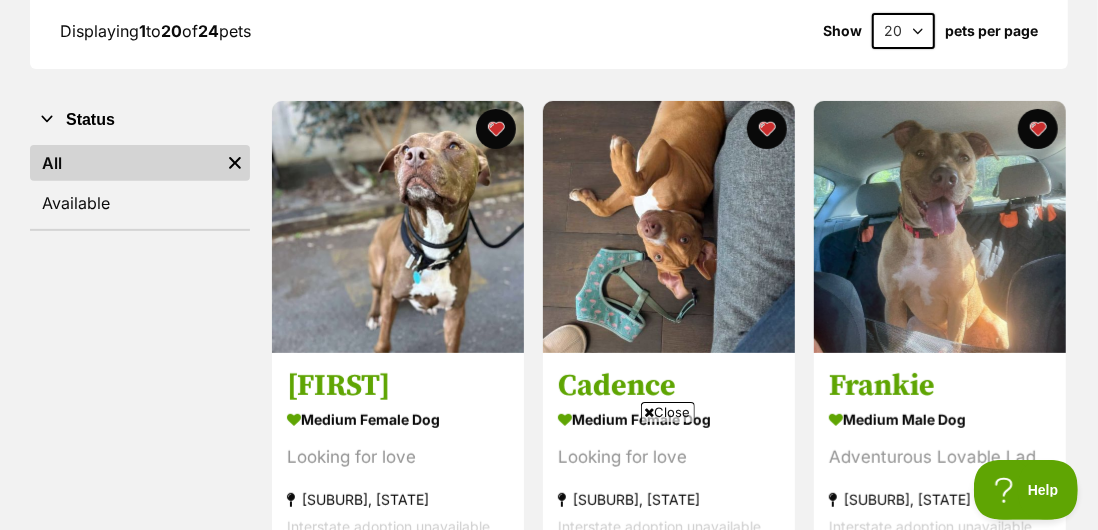 click on "Close" at bounding box center (668, 412) 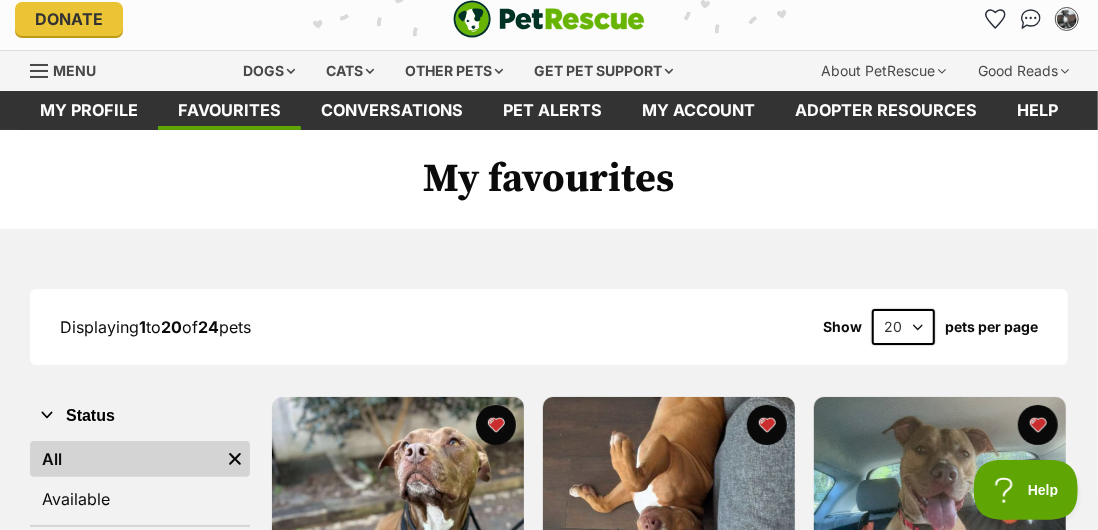 scroll, scrollTop: 0, scrollLeft: 0, axis: both 